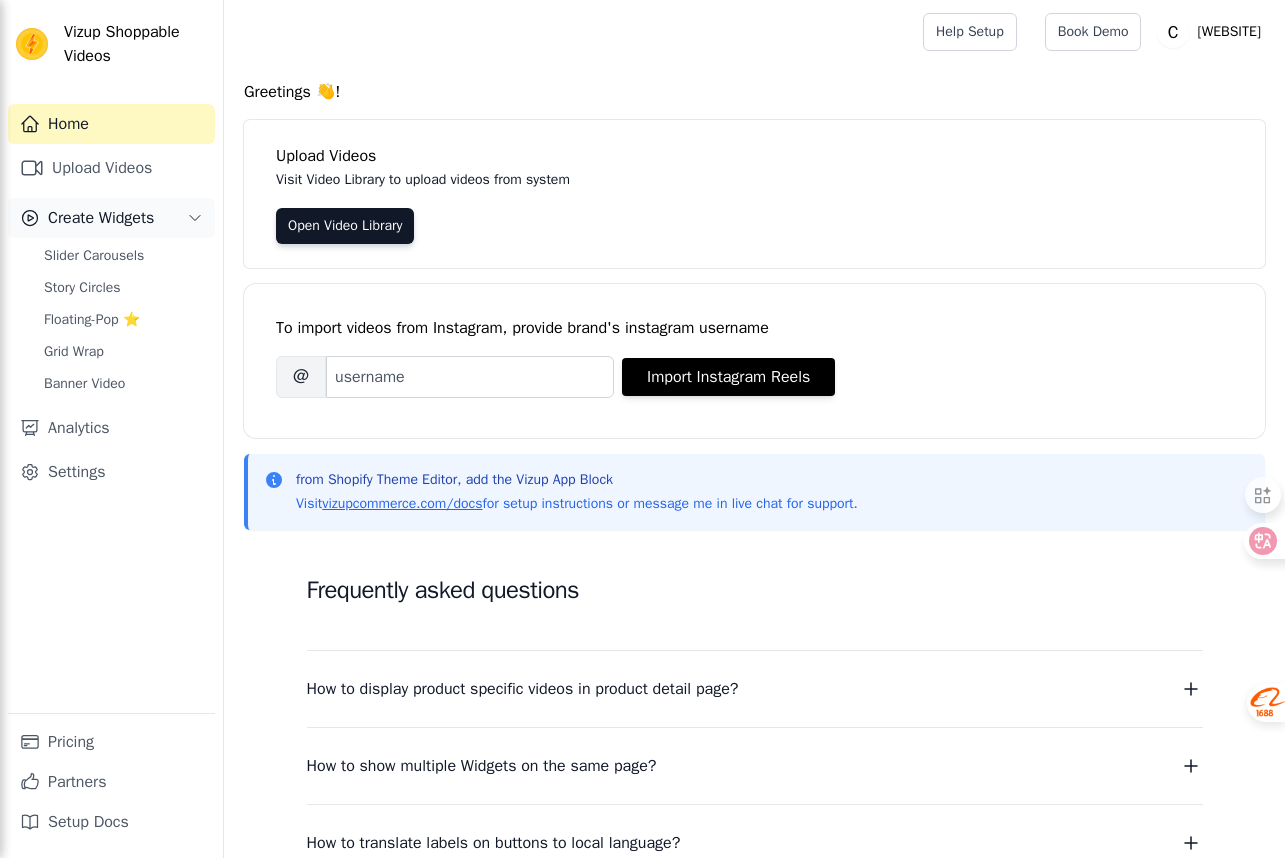 scroll, scrollTop: 0, scrollLeft: 0, axis: both 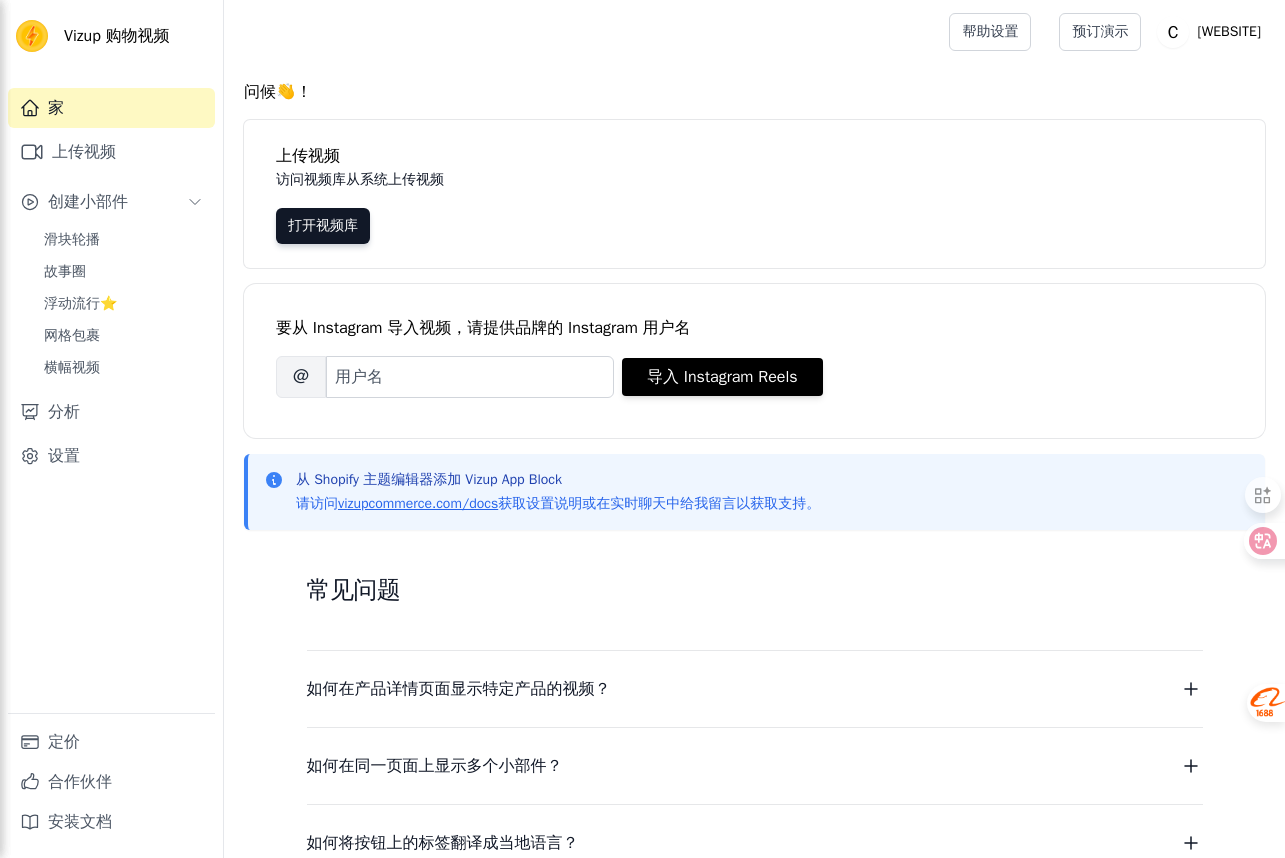 click on "上传视频   访问视频库从系统上传视频   打开视频库" at bounding box center (754, 194) 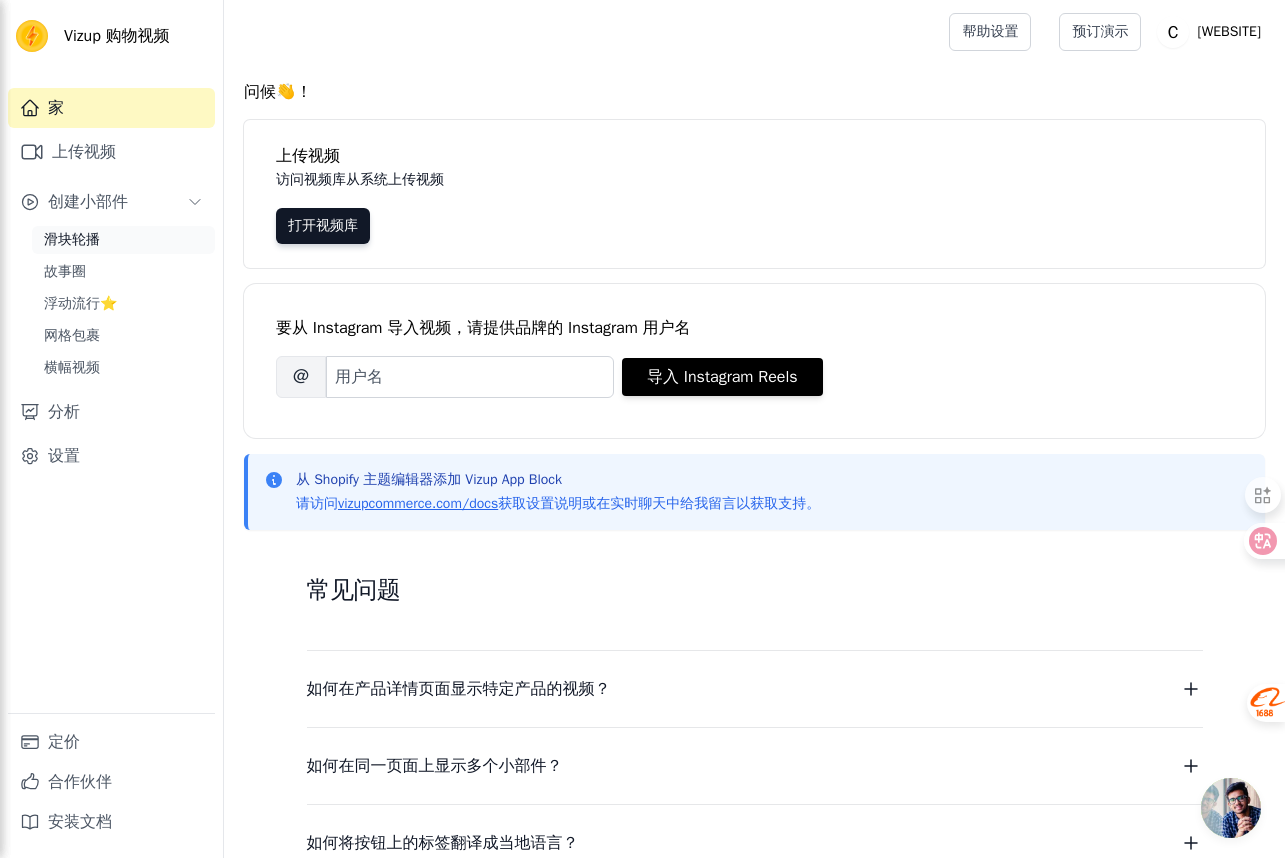 click on "滑块轮播" at bounding box center [123, 240] 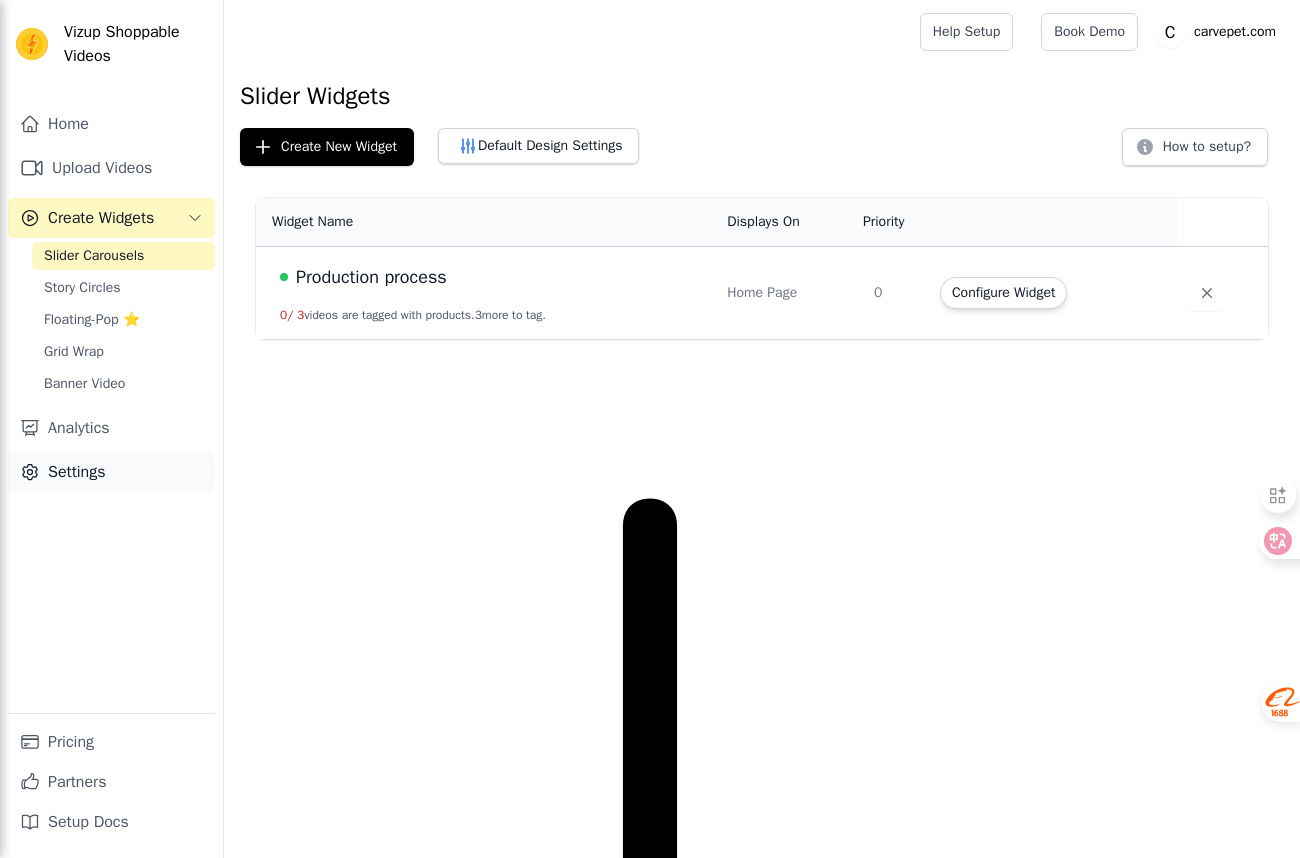 scroll, scrollTop: 0, scrollLeft: 0, axis: both 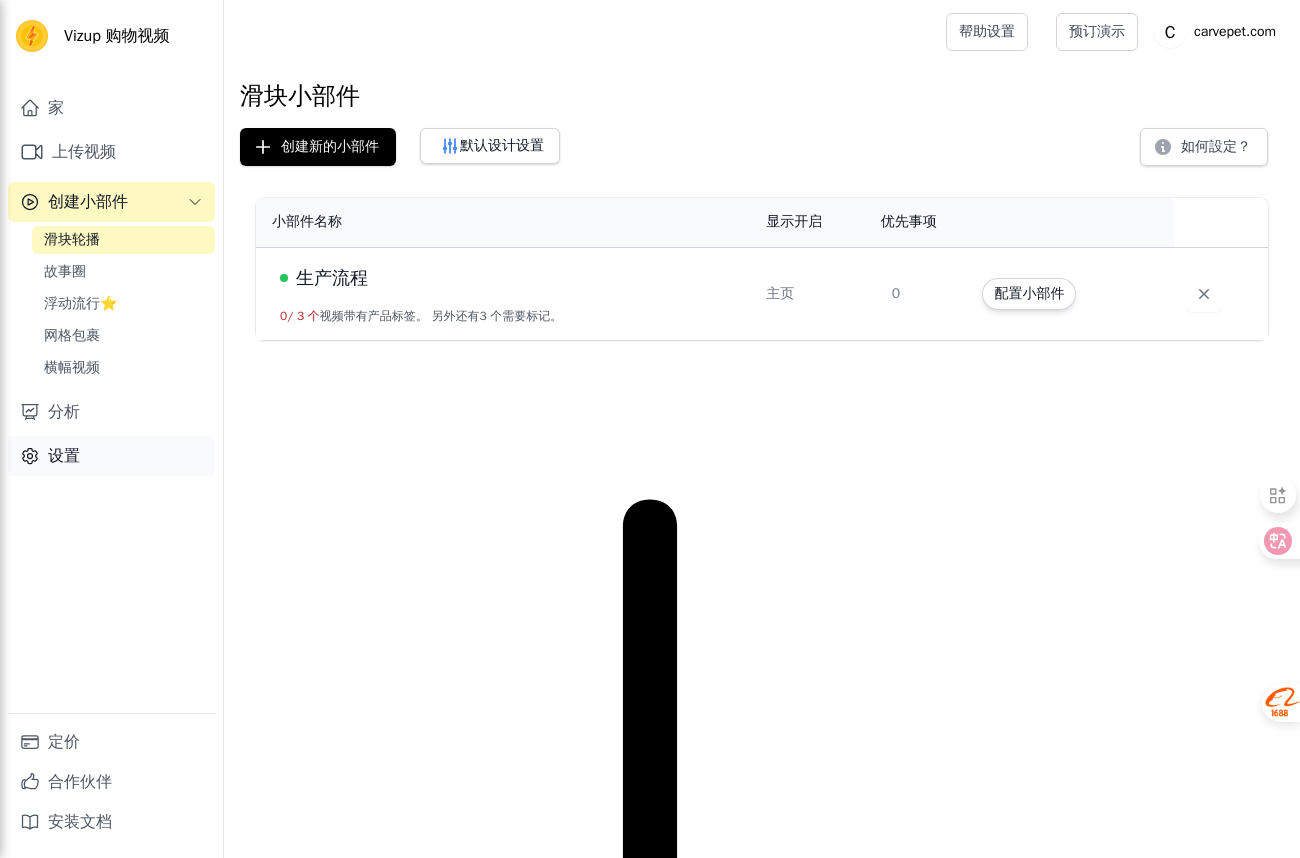 click on "设置" at bounding box center [111, 456] 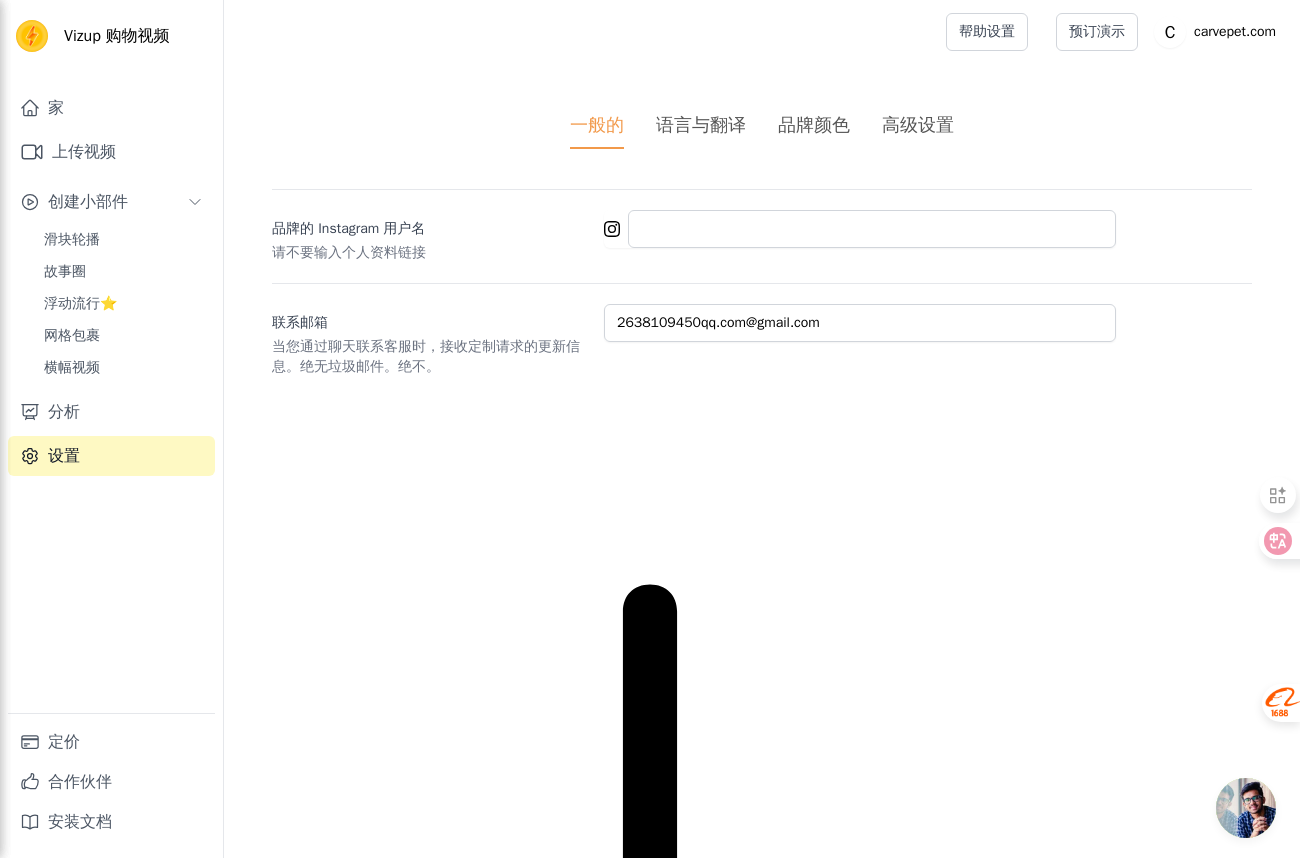 click on "高级设置" at bounding box center [918, 125] 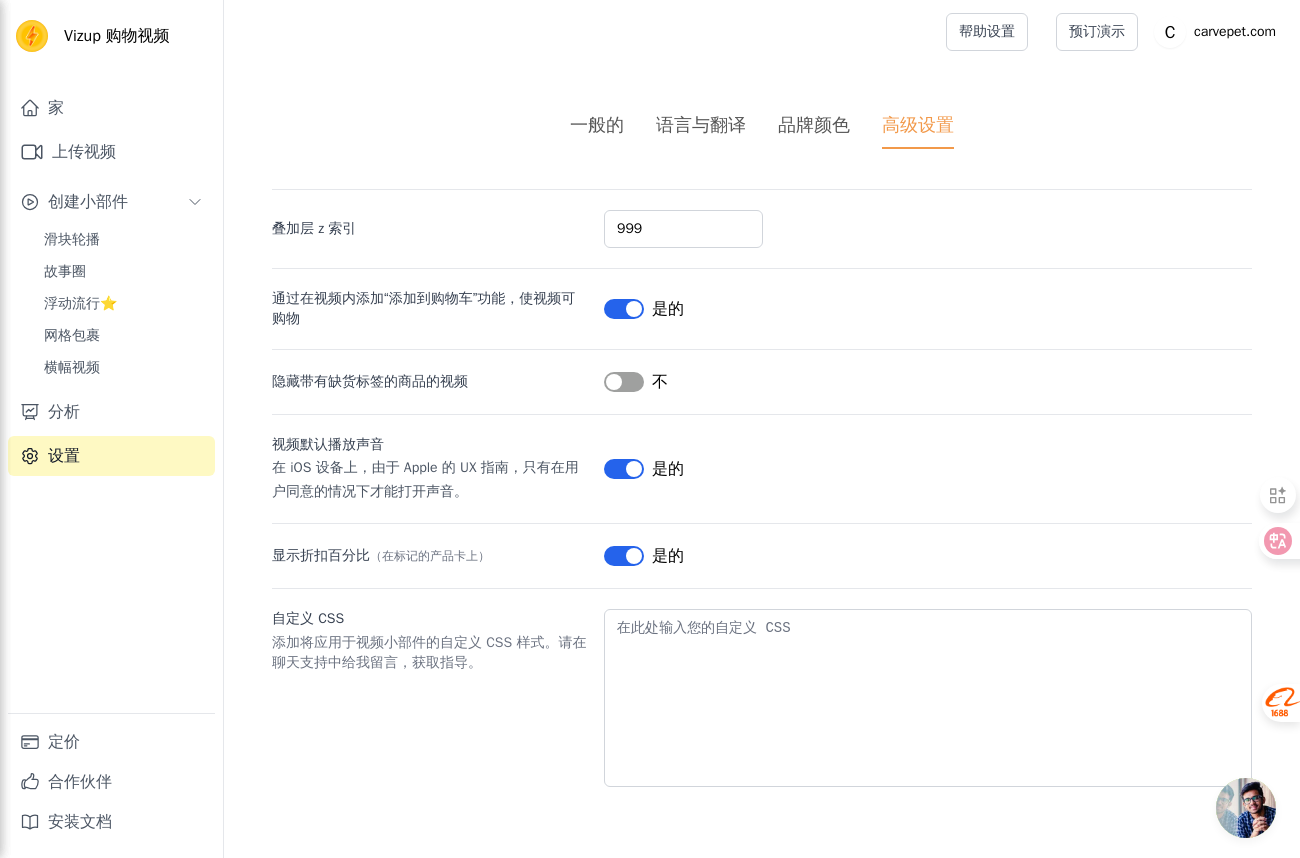 click on "品牌颜色" at bounding box center [814, 125] 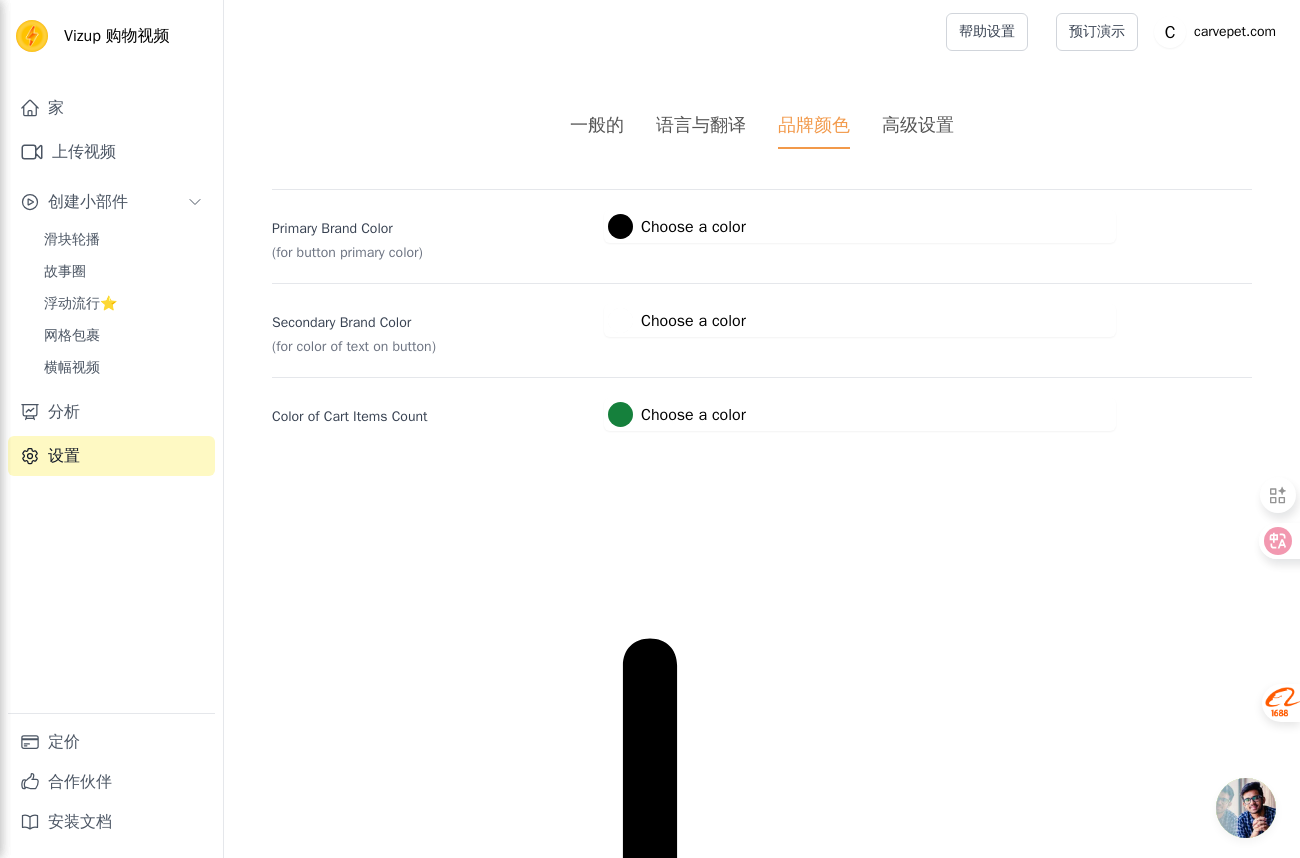 click on "高级设置" at bounding box center [918, 125] 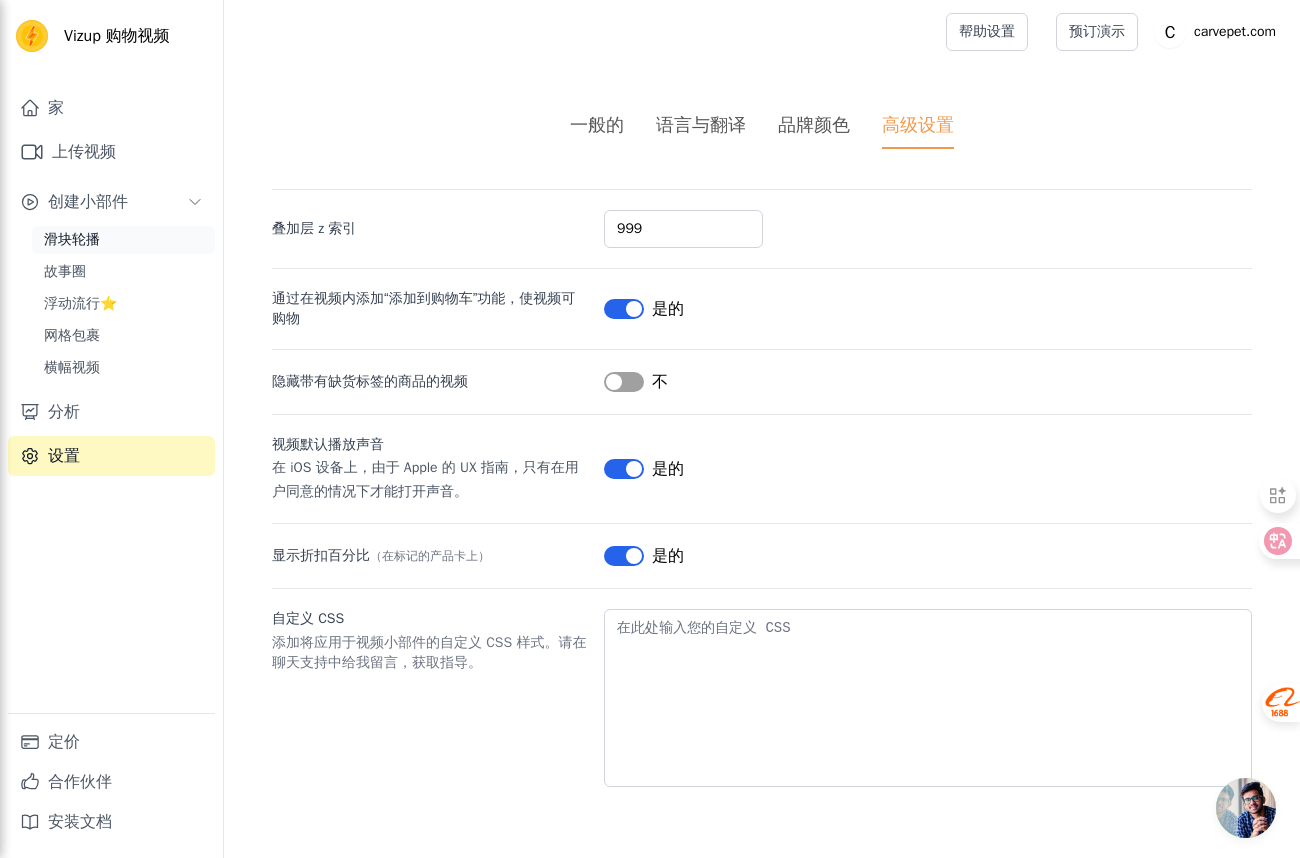 click on "滑块轮播" at bounding box center [123, 240] 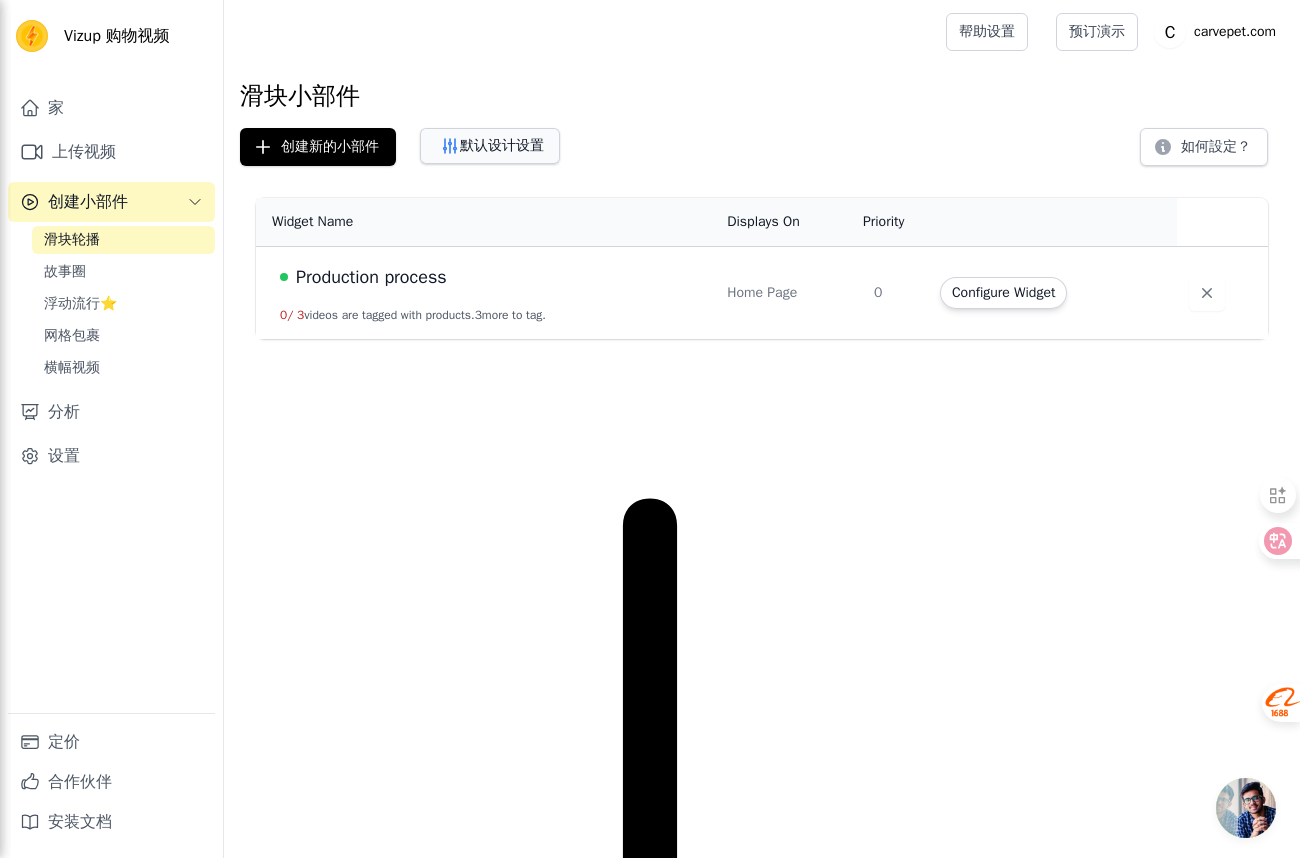 click on "默认设计设置" at bounding box center [502, 145] 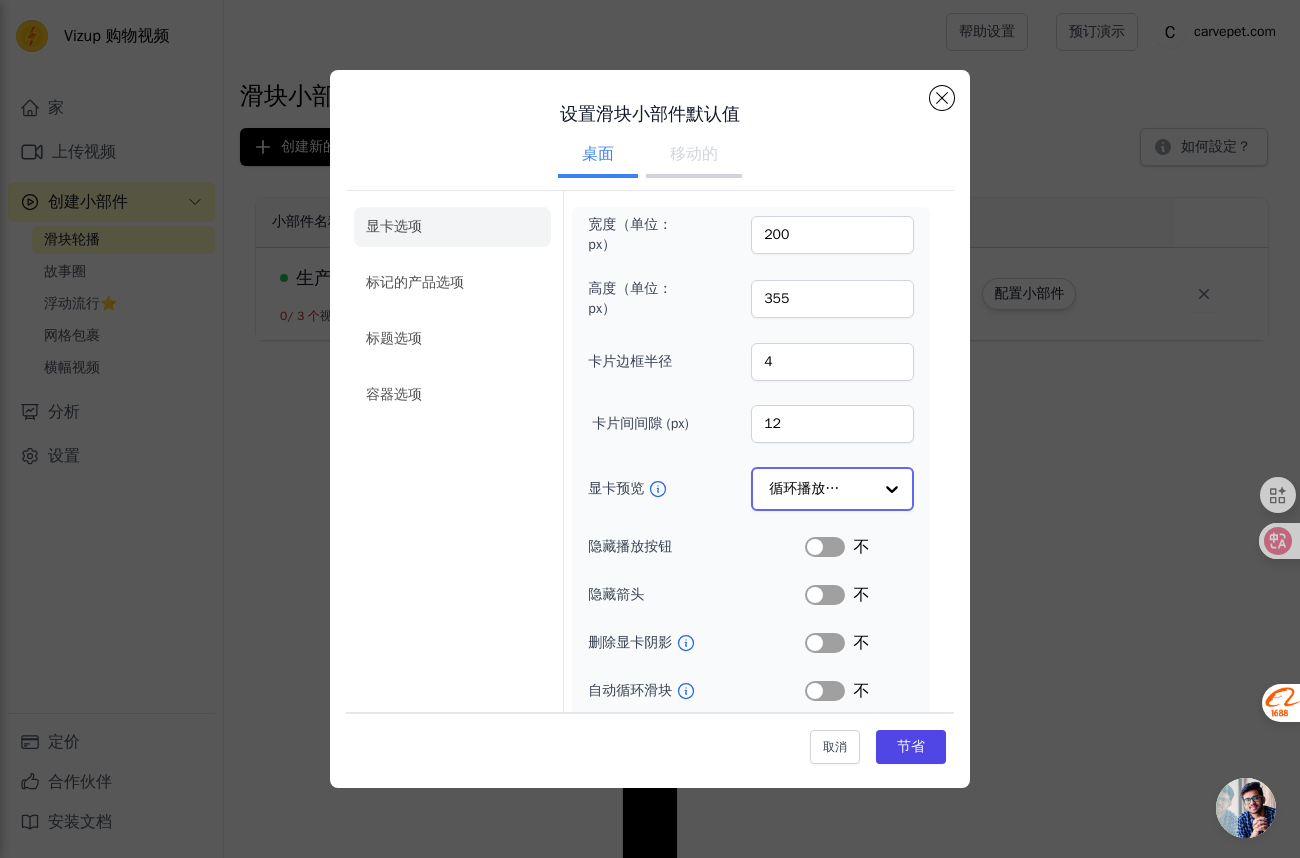 click on "显卡预览" 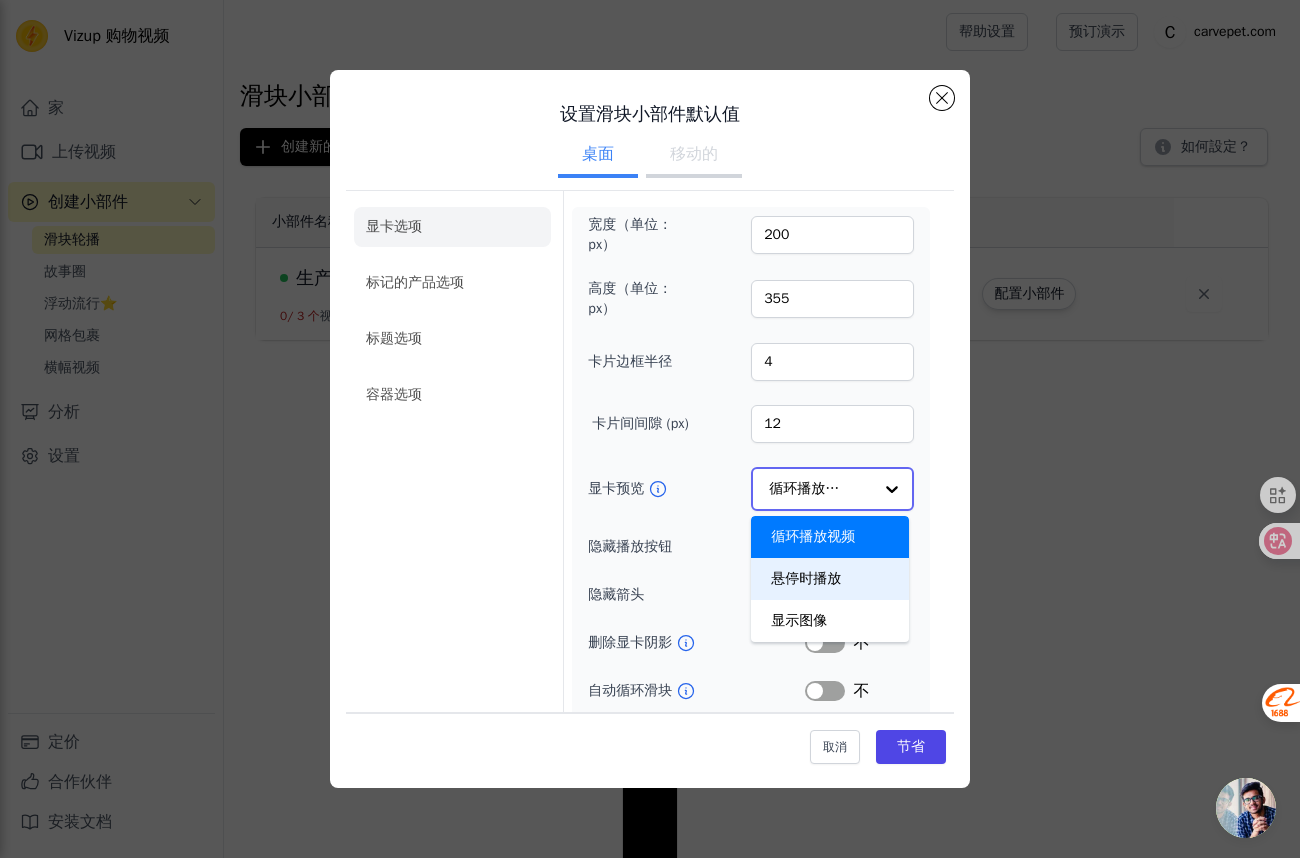 click on "悬停时播放" at bounding box center [830, 579] 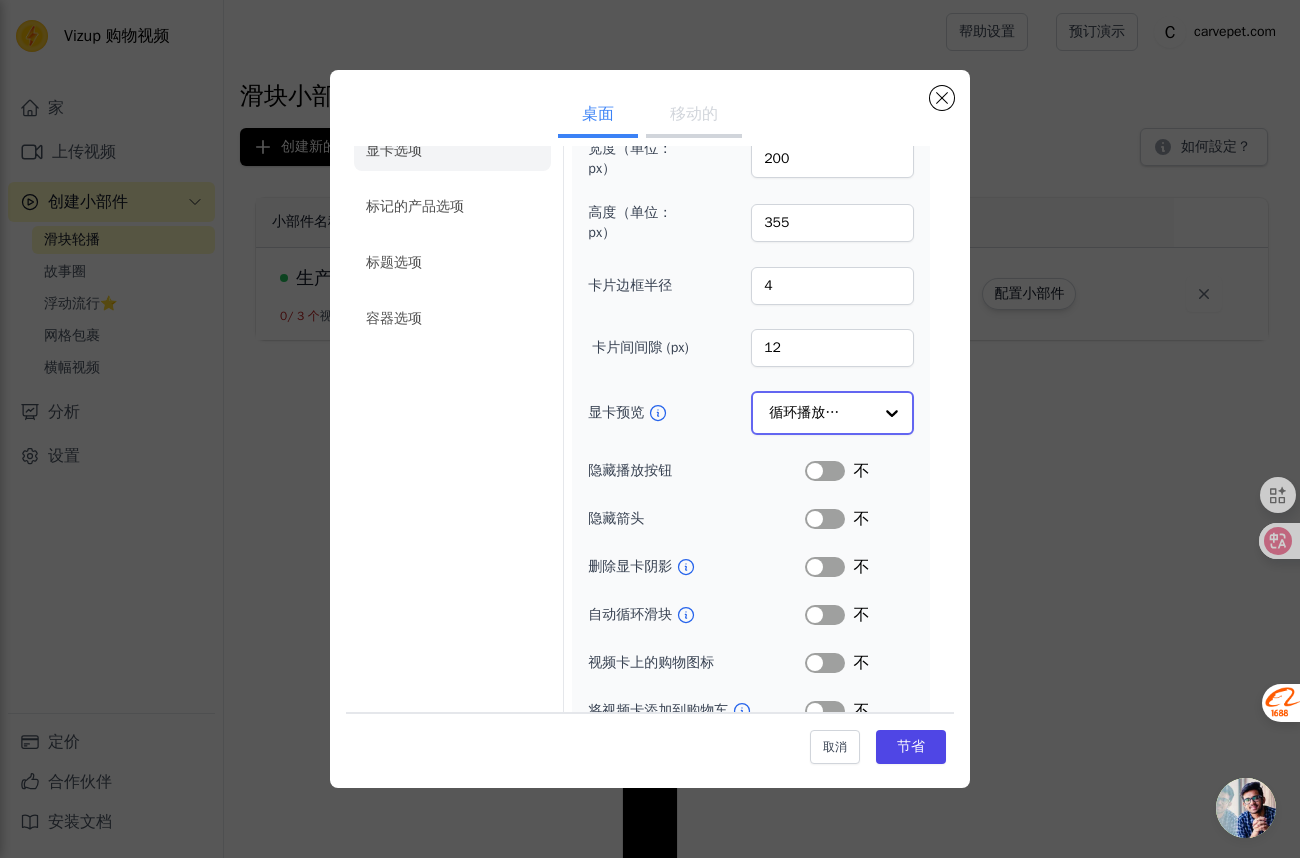 scroll, scrollTop: 103, scrollLeft: 0, axis: vertical 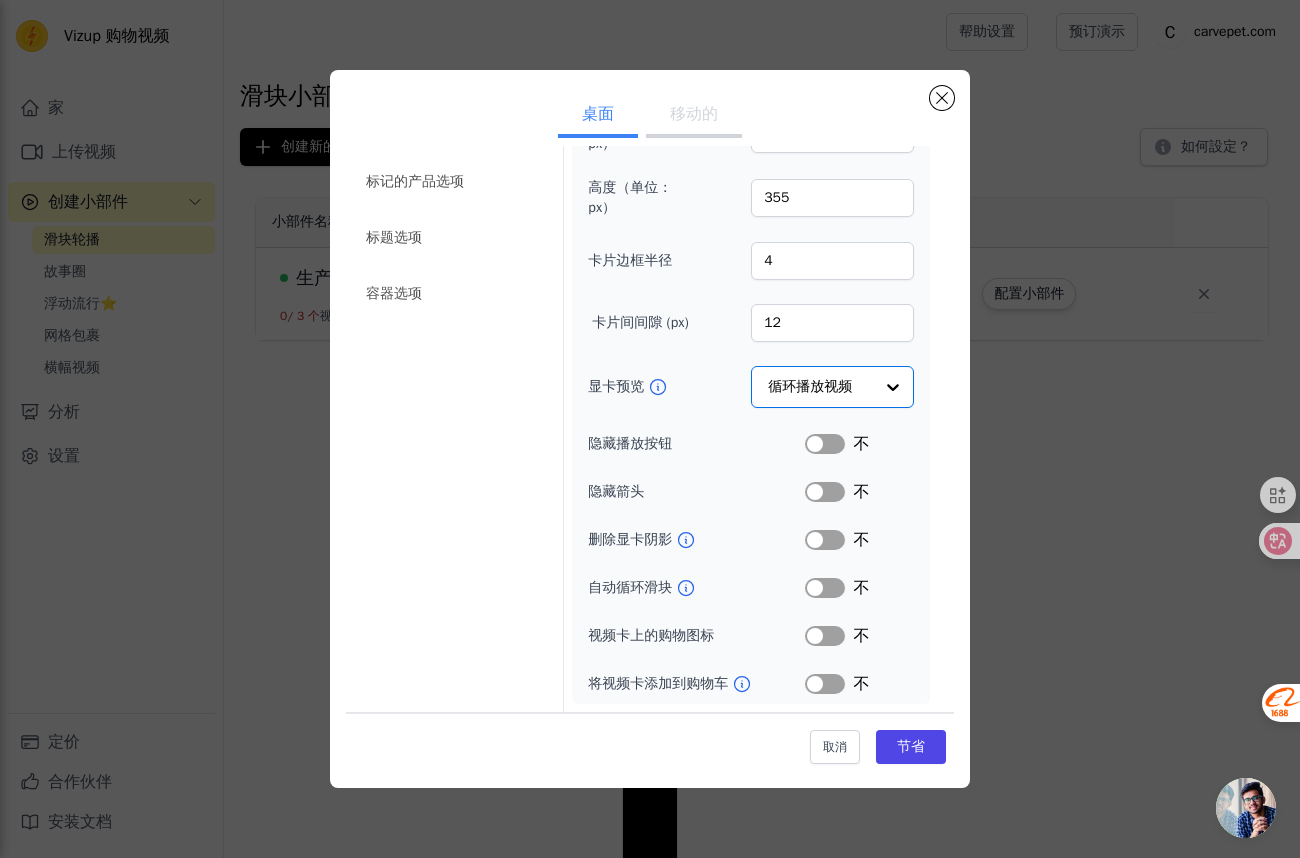 click on "标签" at bounding box center (825, 444) 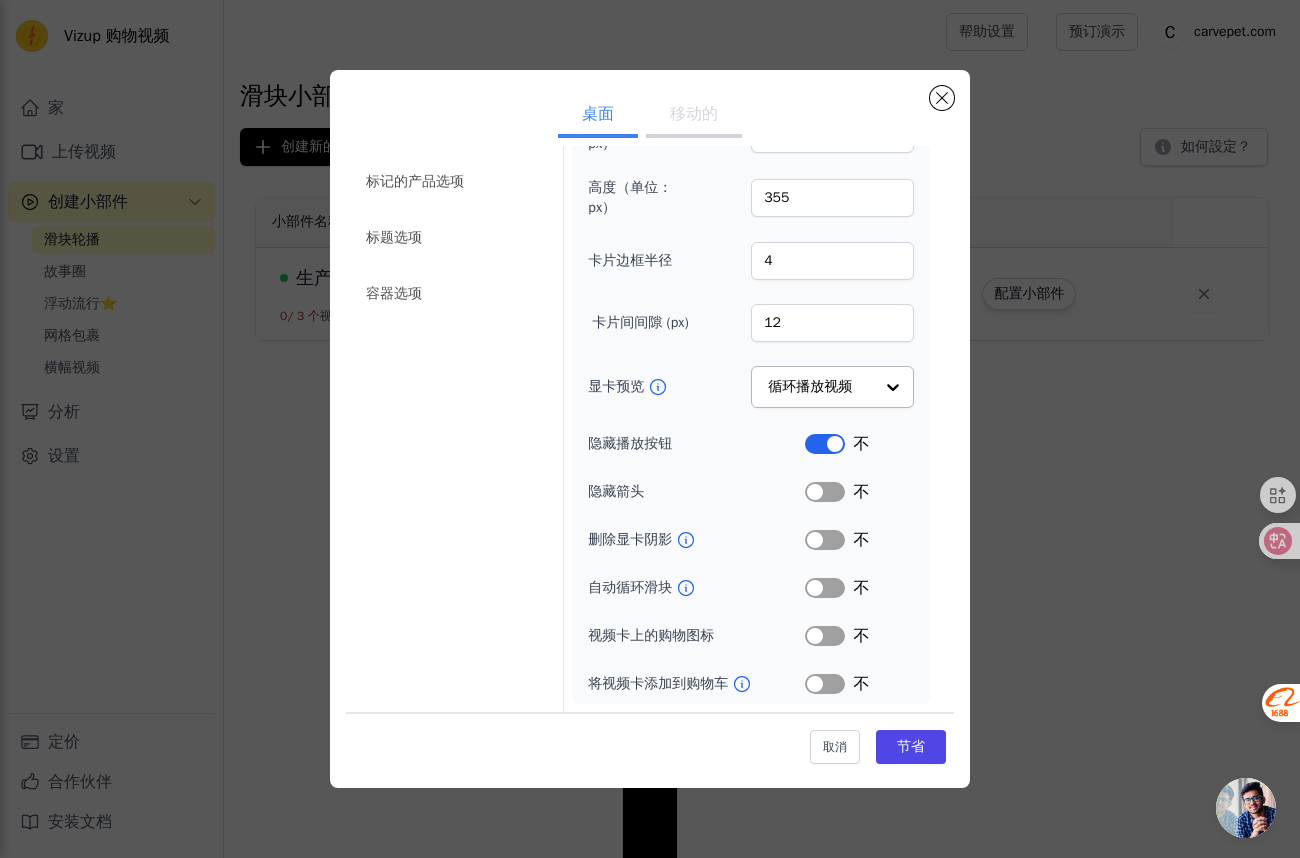 click on "标签" at bounding box center [825, 492] 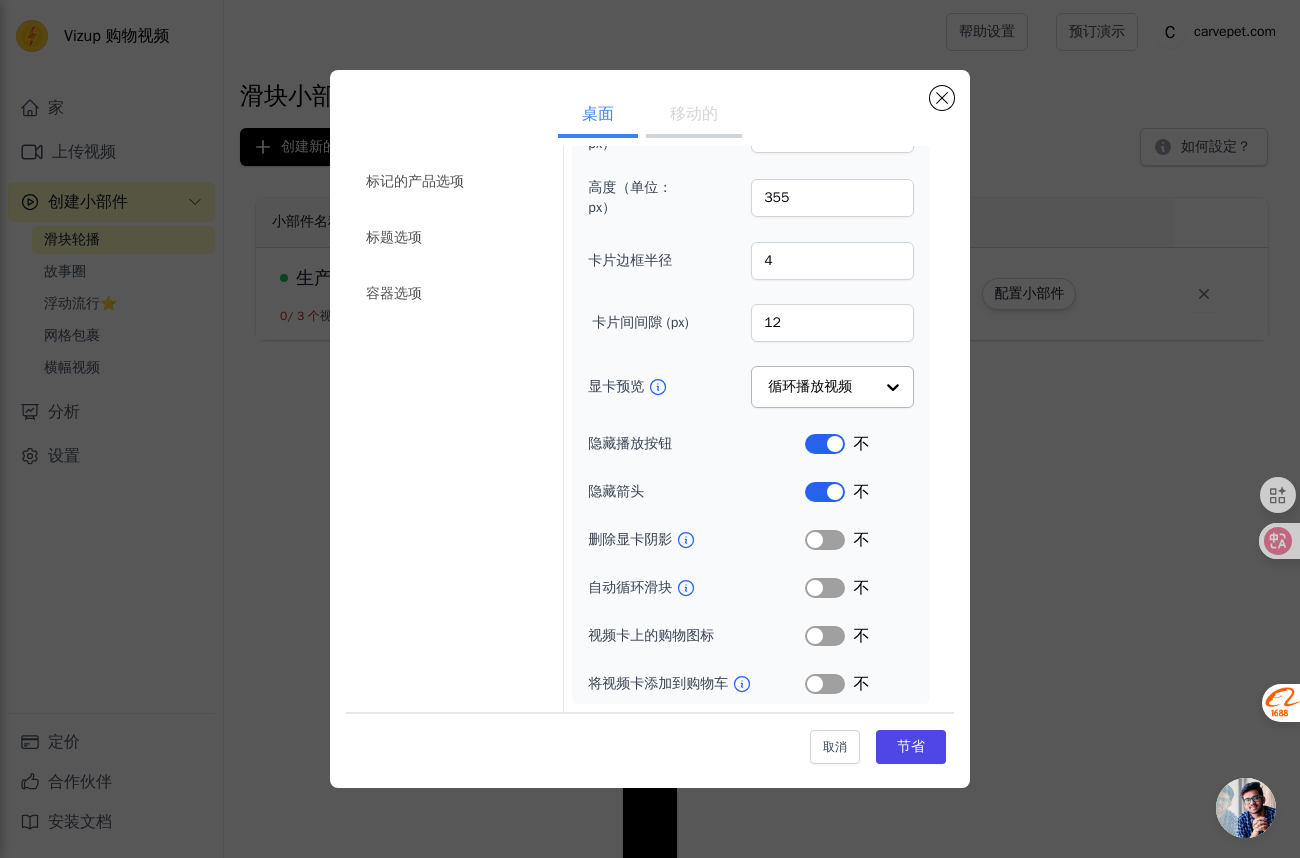 click on "标签" at bounding box center [825, 492] 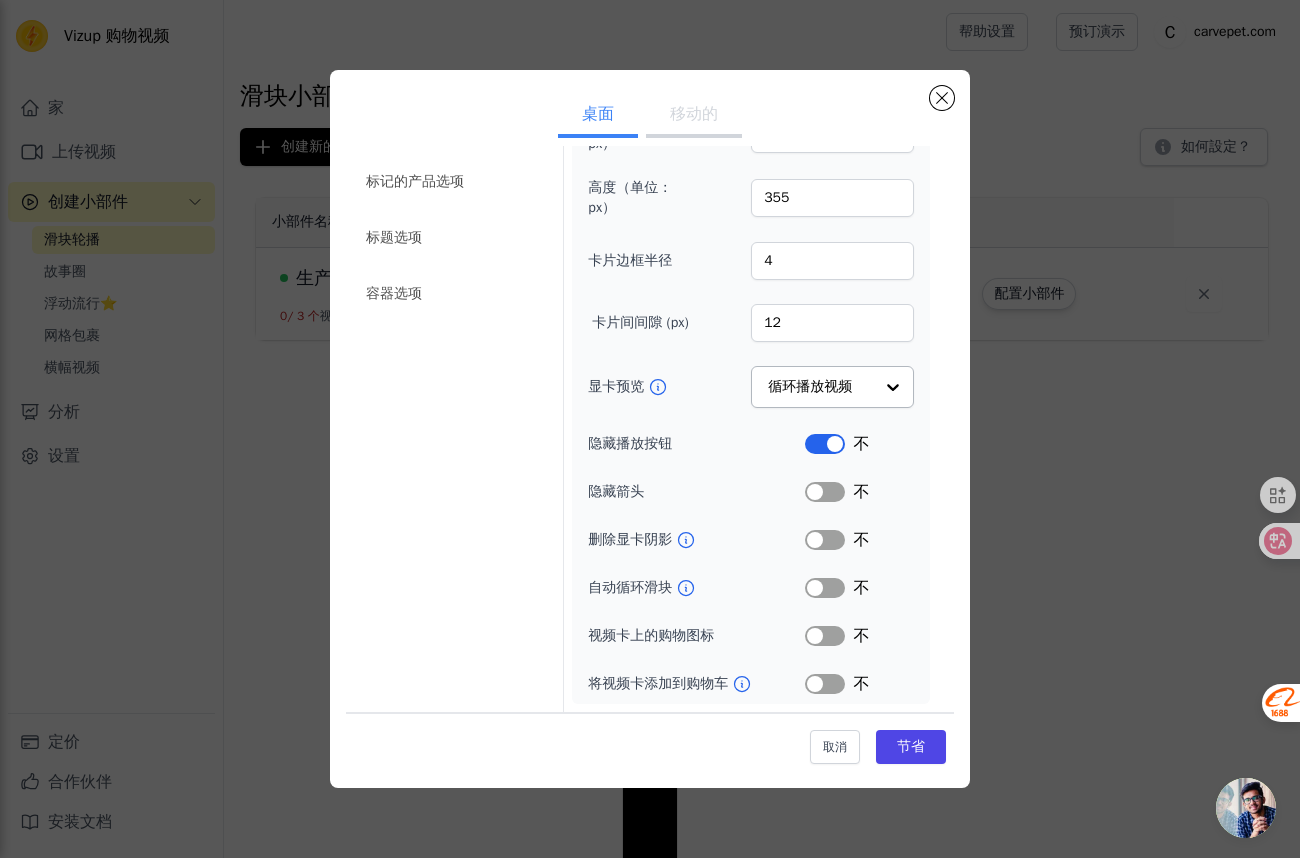 click on "标签" at bounding box center [825, 444] 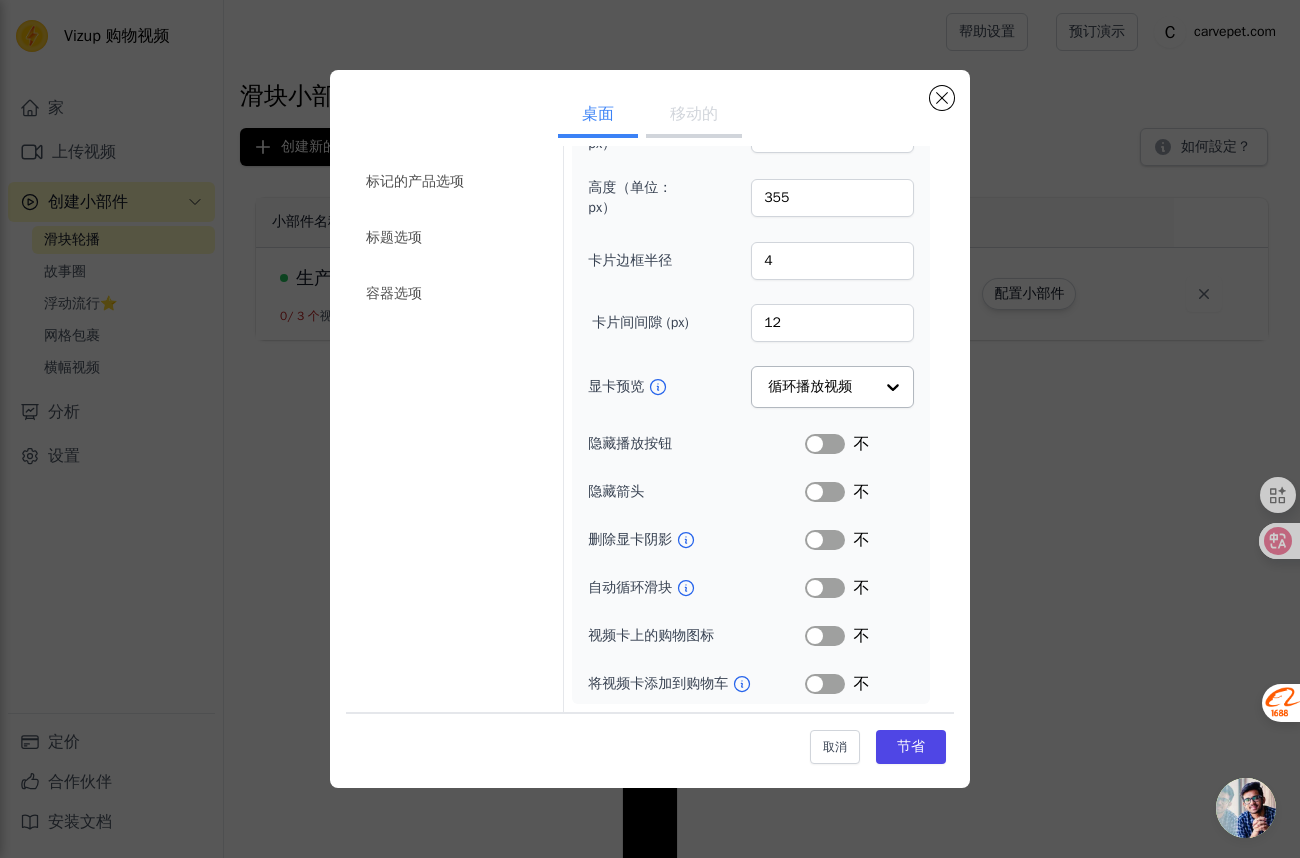 click on "标签" at bounding box center [825, 444] 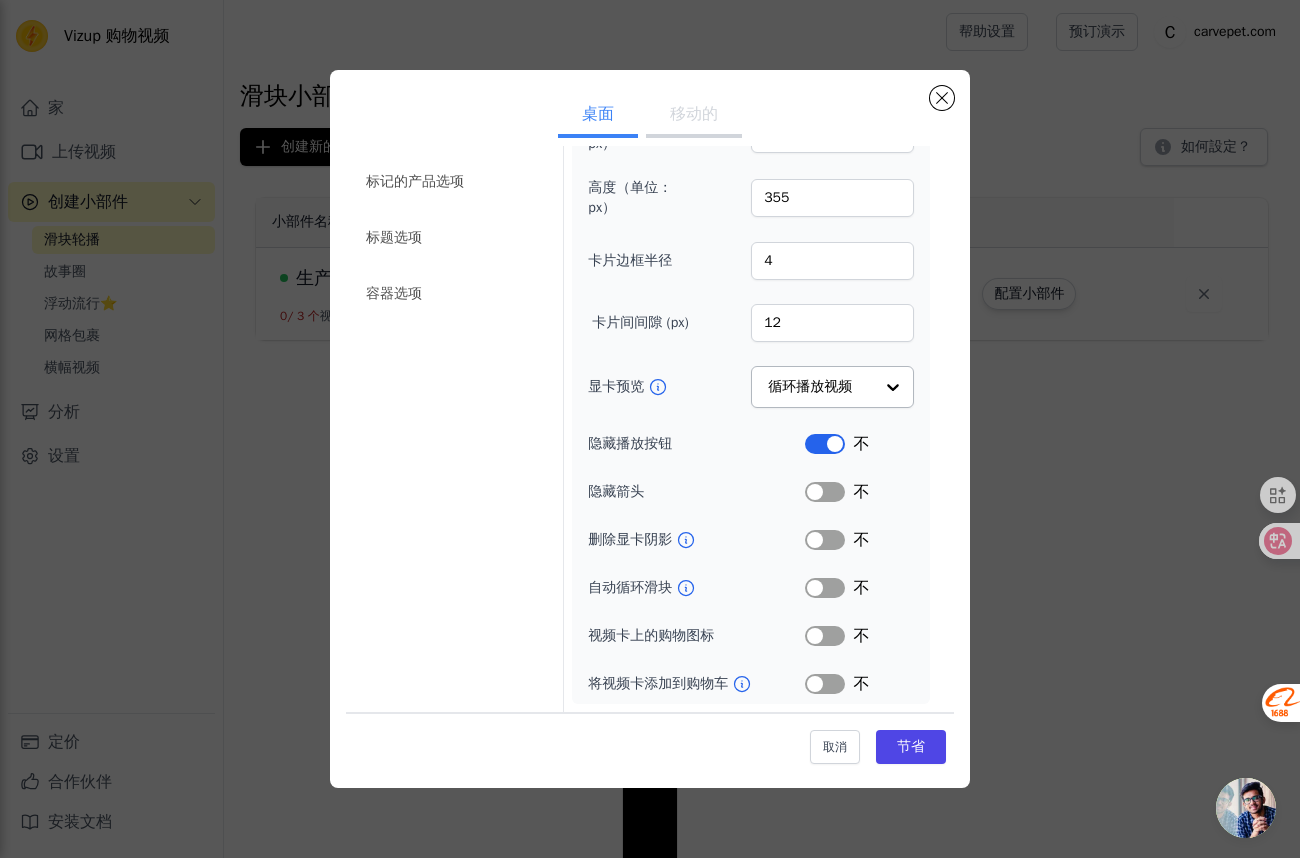 click on "容器选项" 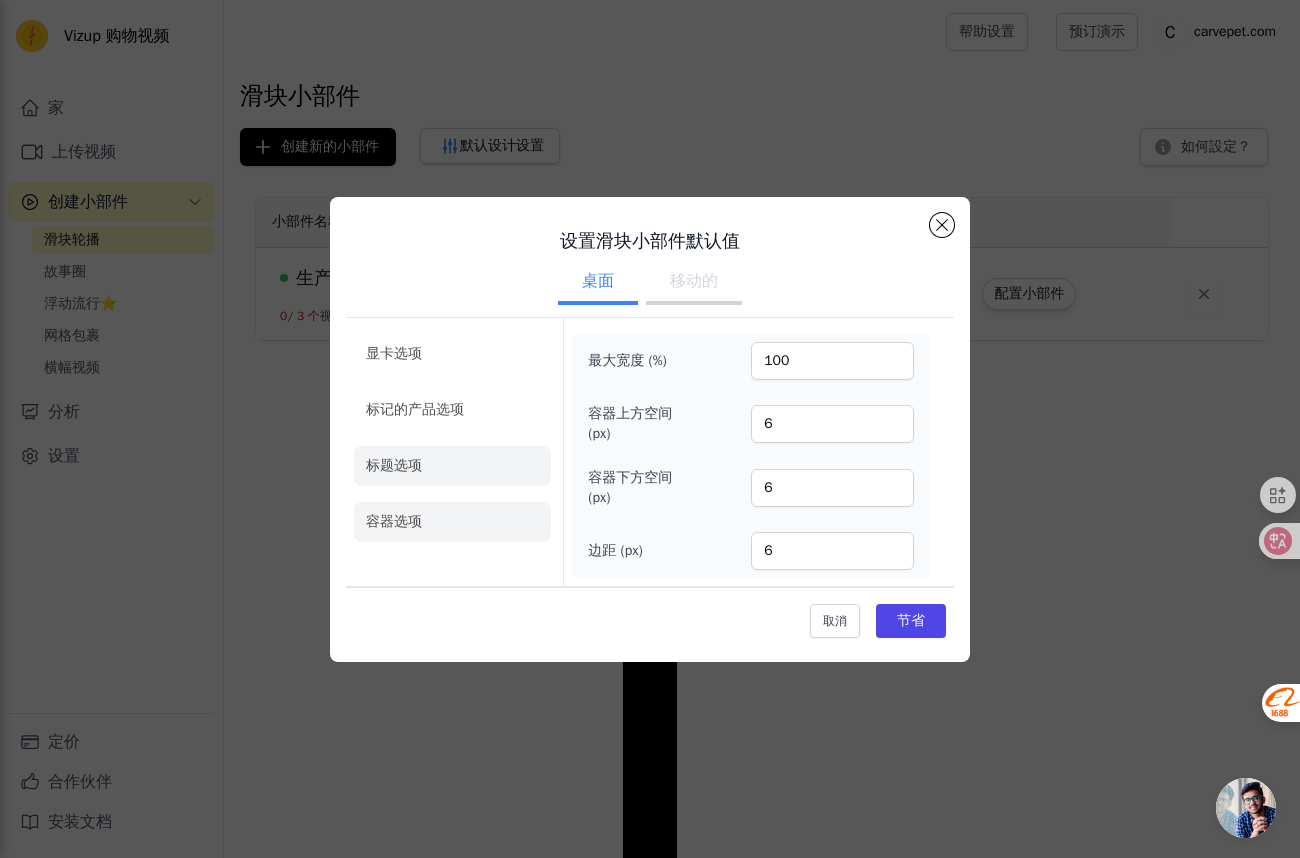 click on "标题选项" 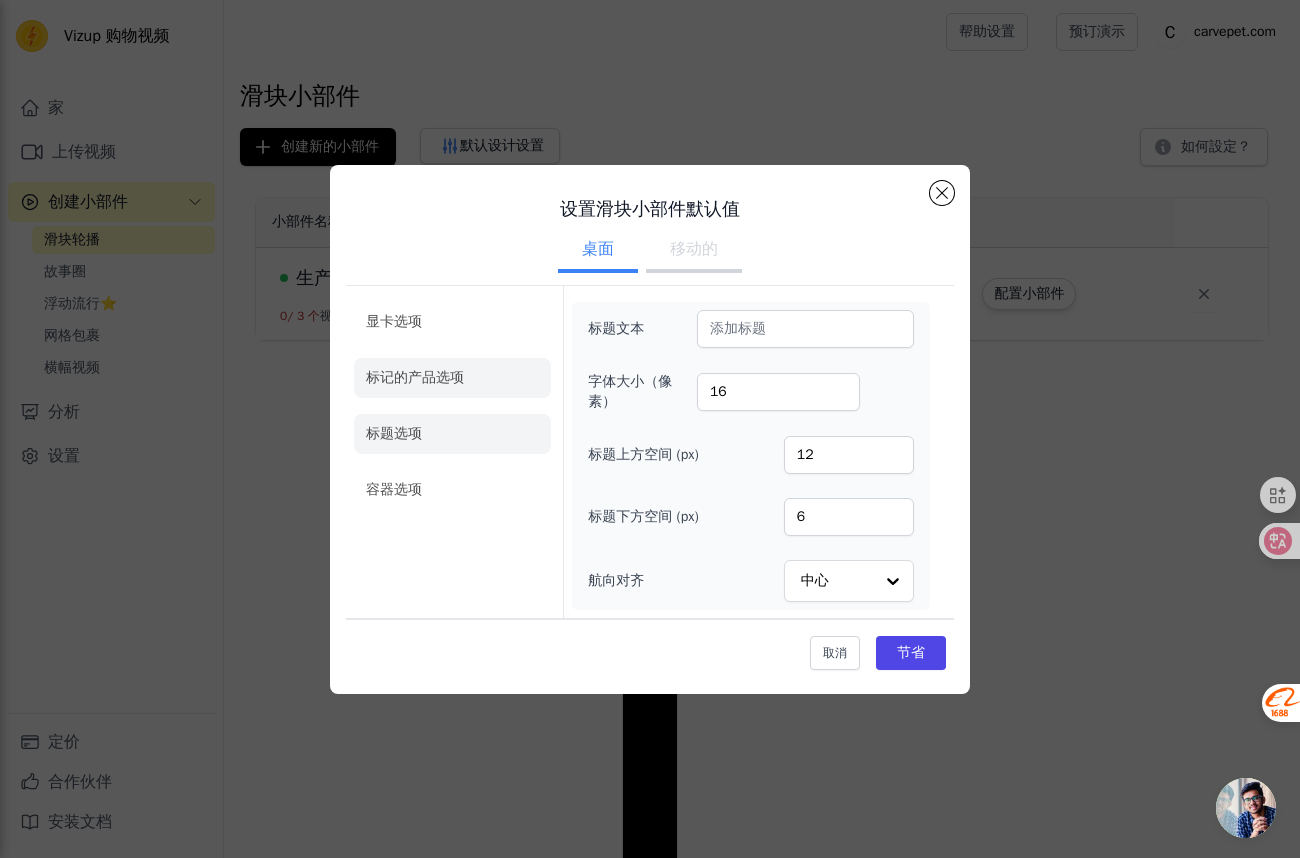 click on "标记的产品选项" 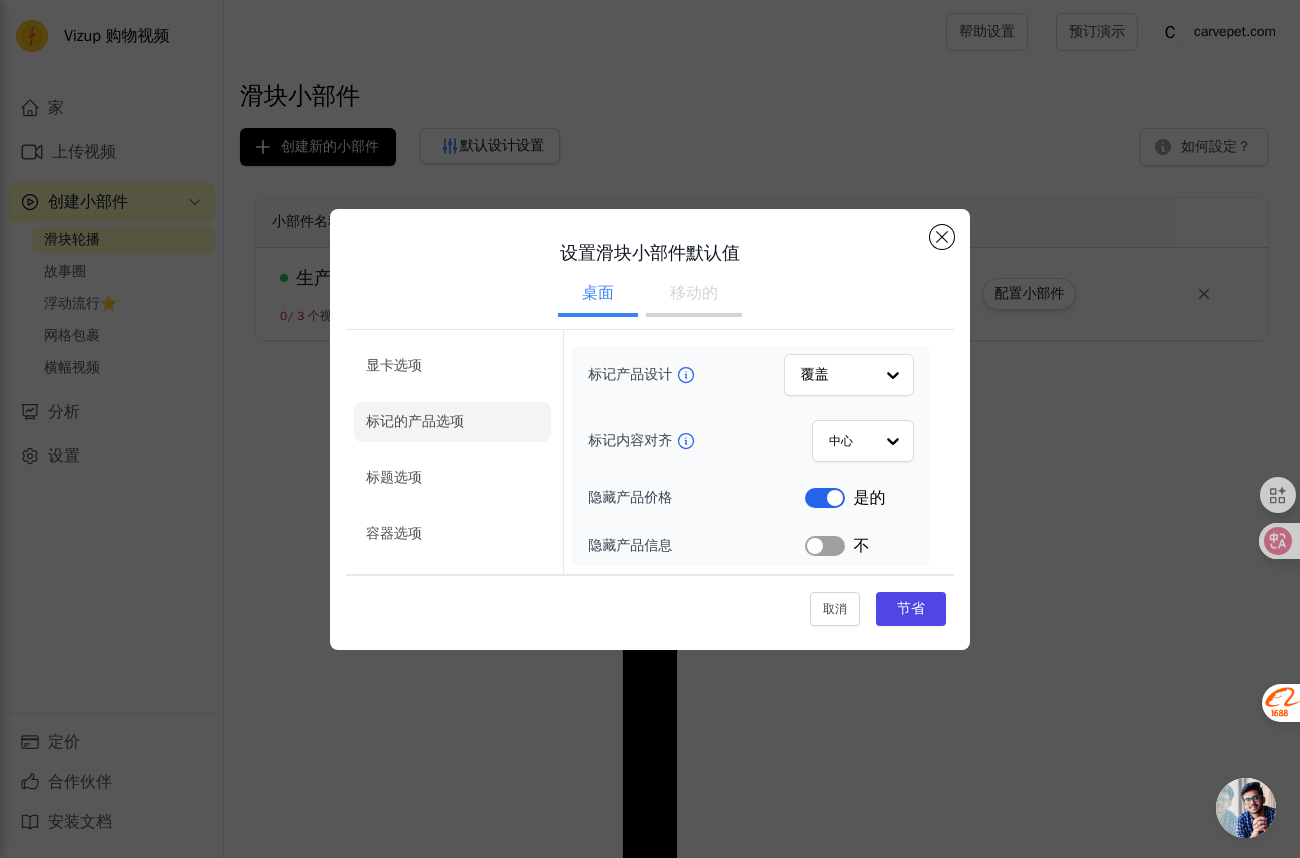 click on "移动的" at bounding box center (694, 295) 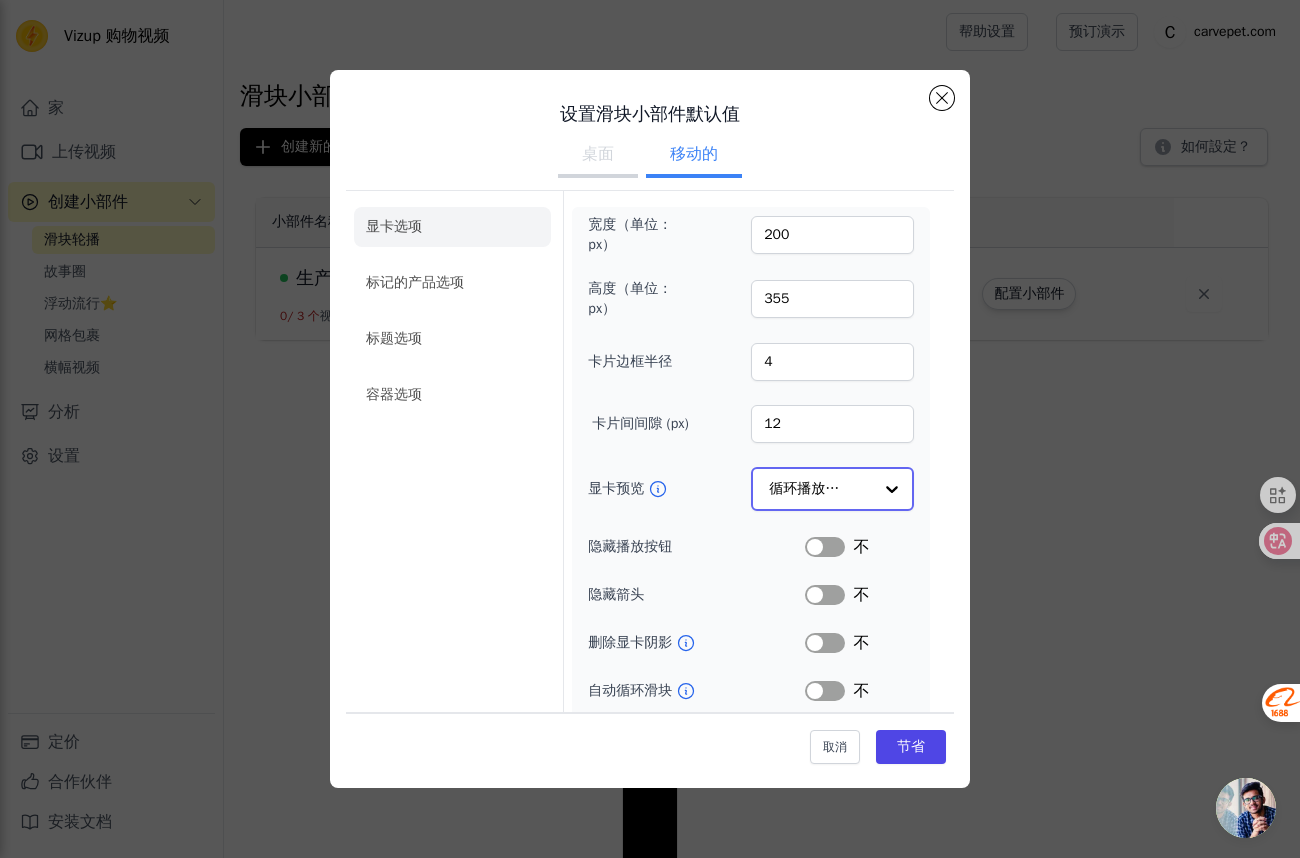 click on "显卡预览" 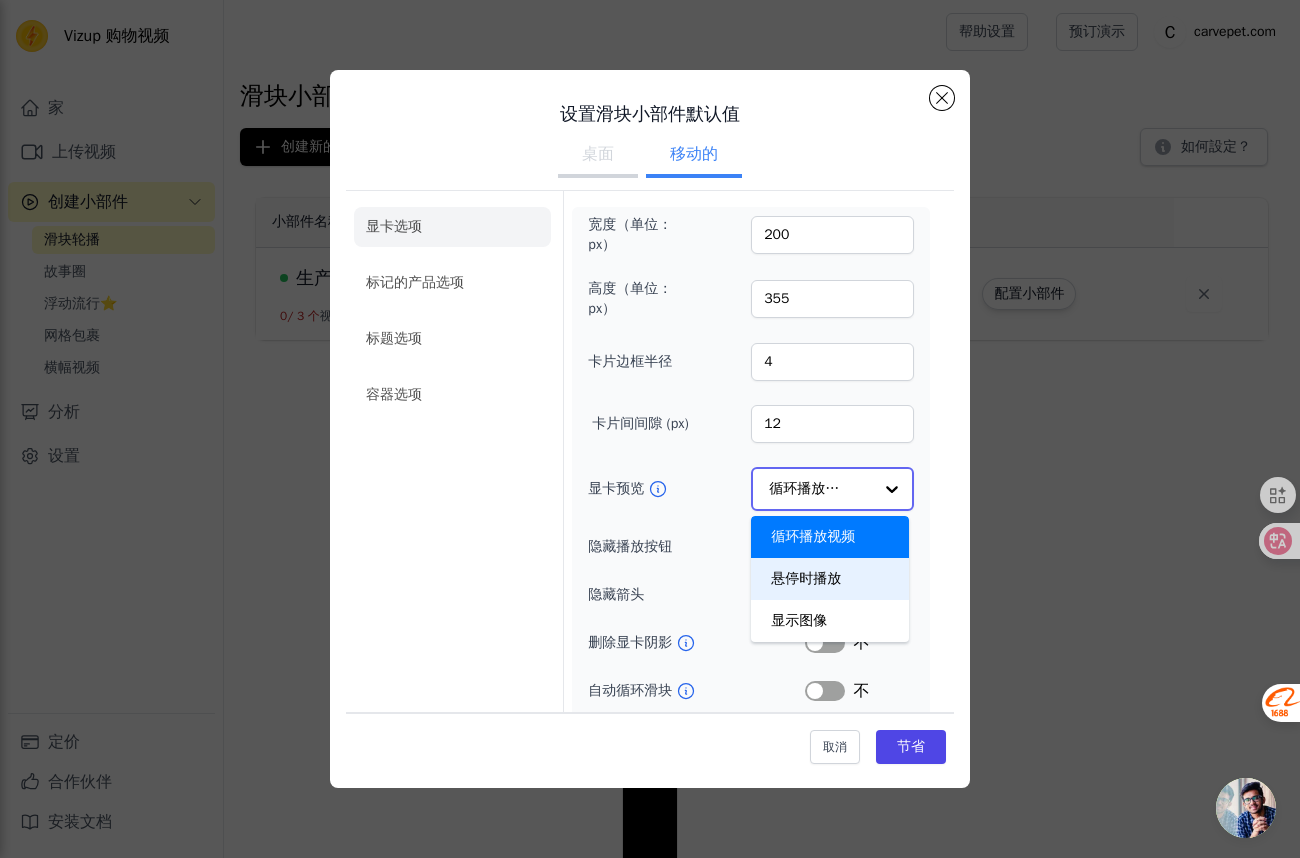 click on "悬停时播放" at bounding box center [830, 579] 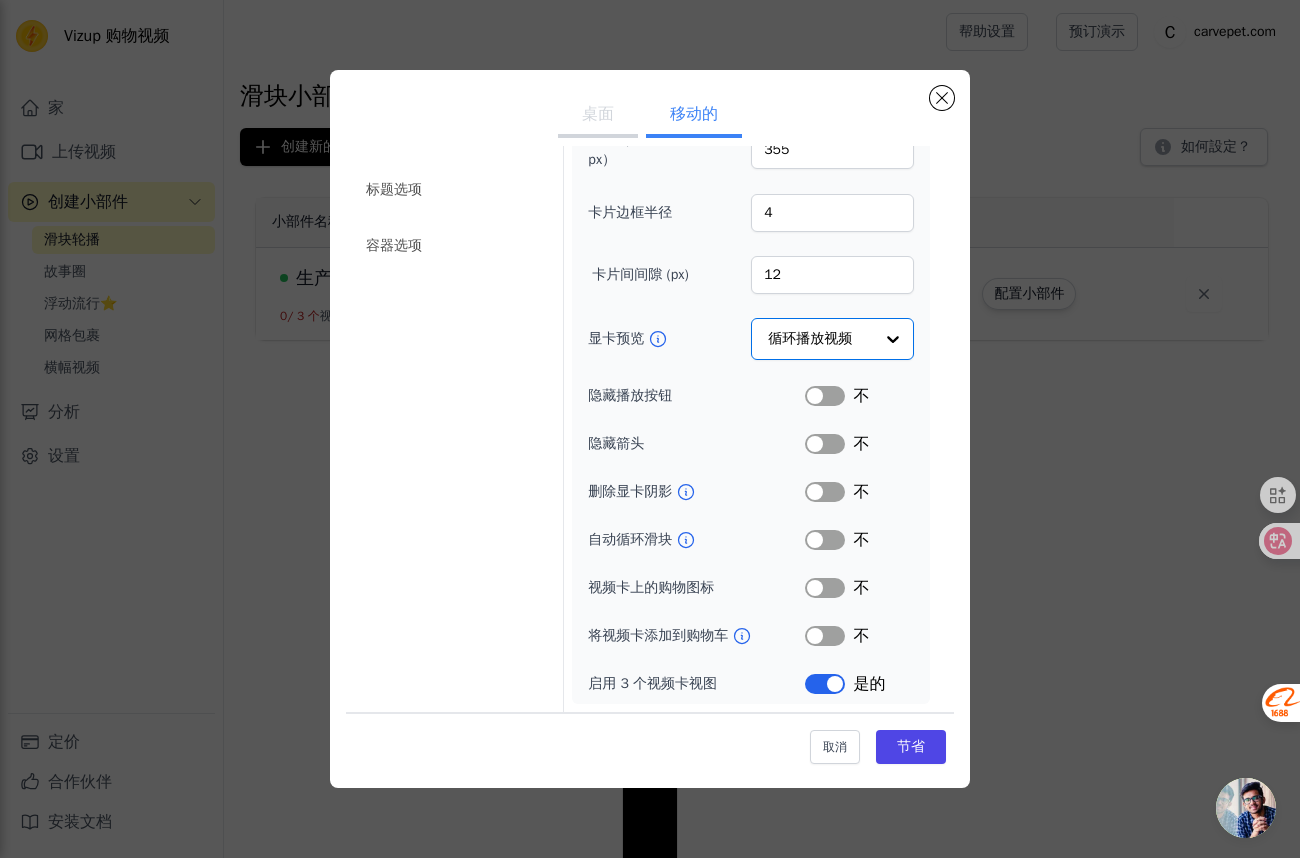 scroll, scrollTop: 149, scrollLeft: 0, axis: vertical 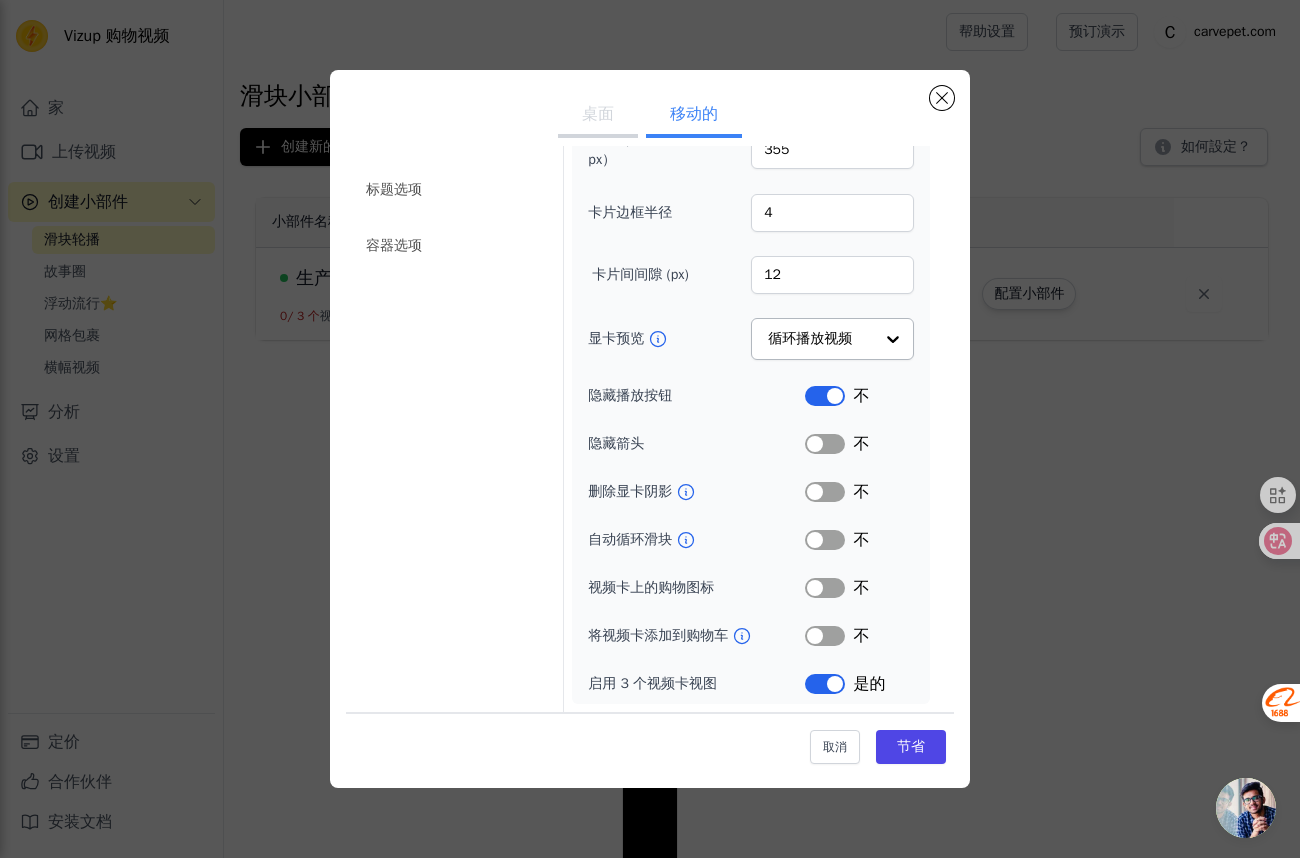 click 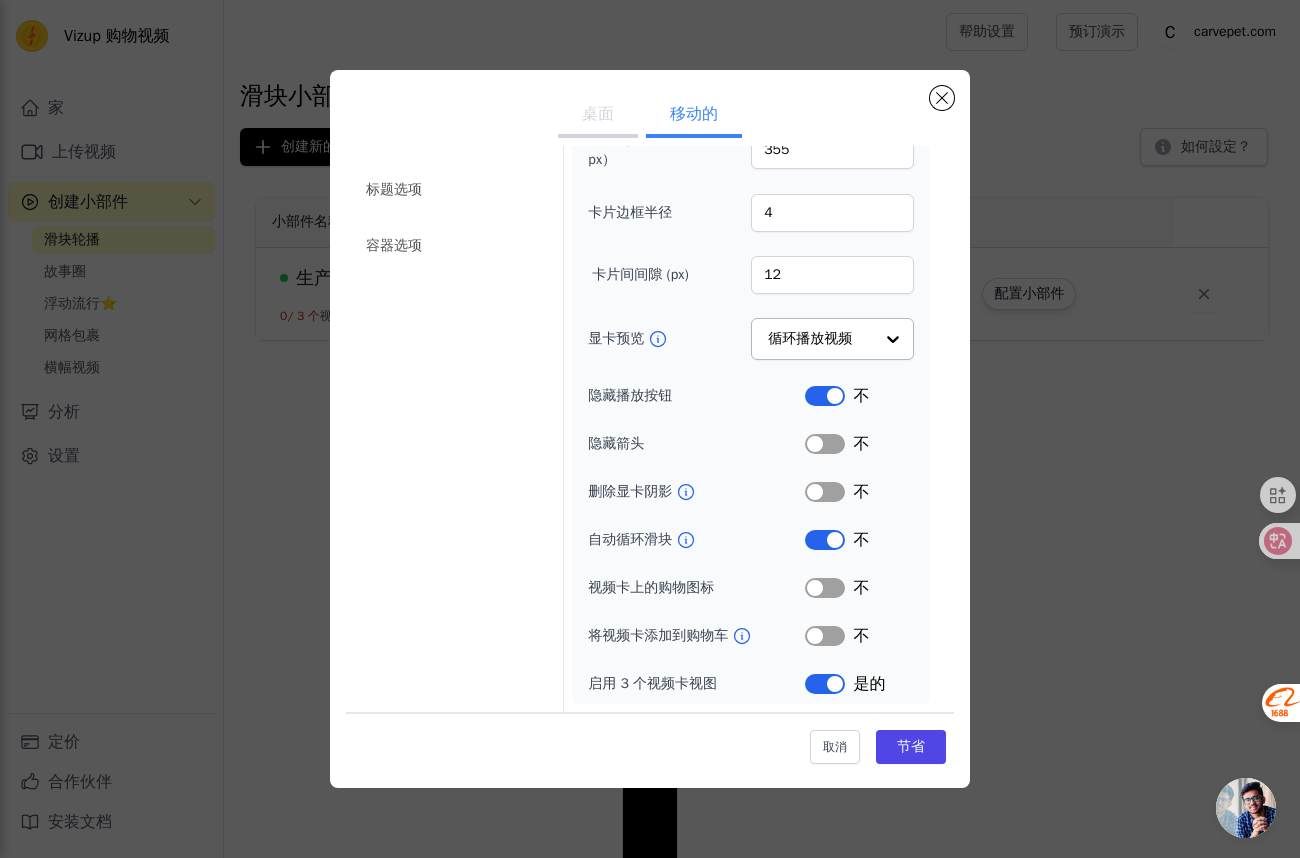 click 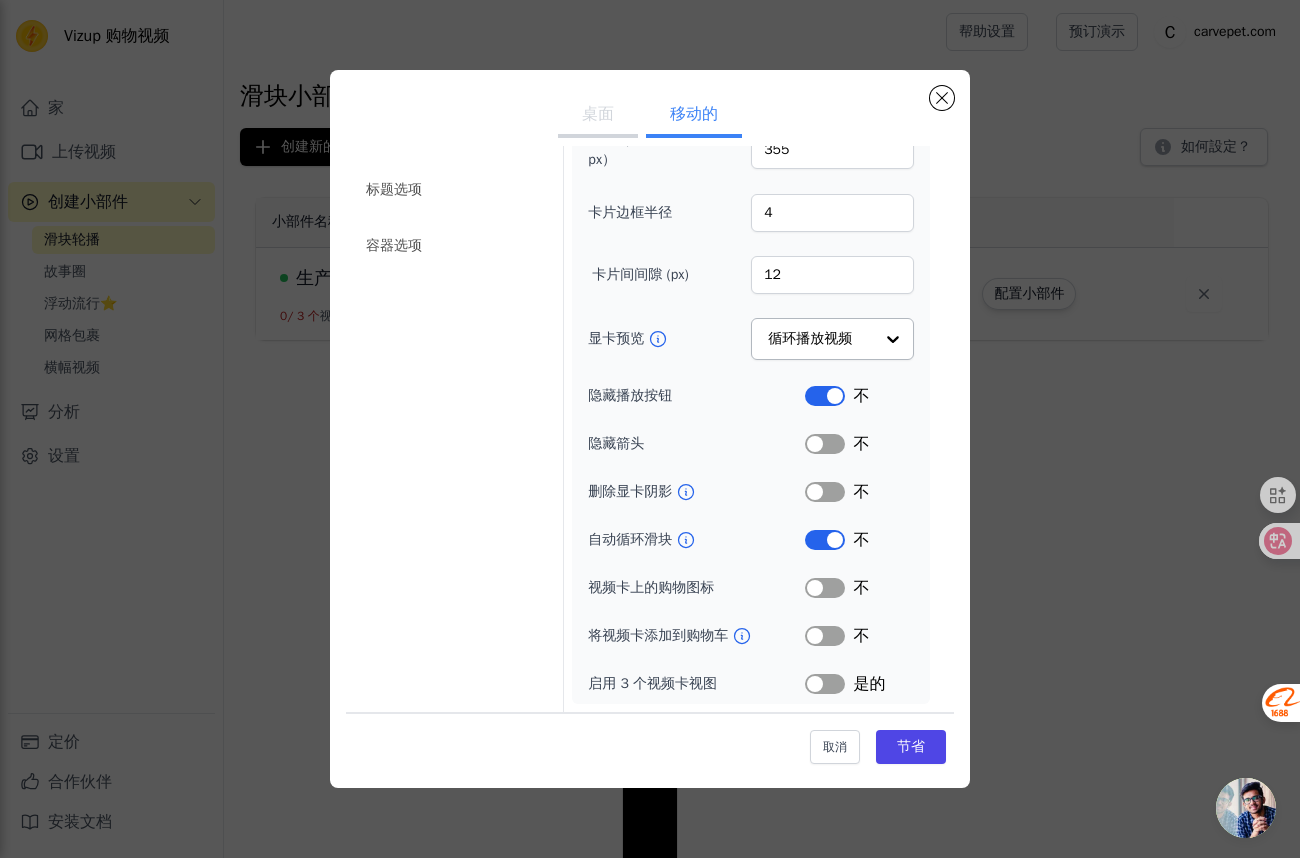 click on "标签" at bounding box center [825, 684] 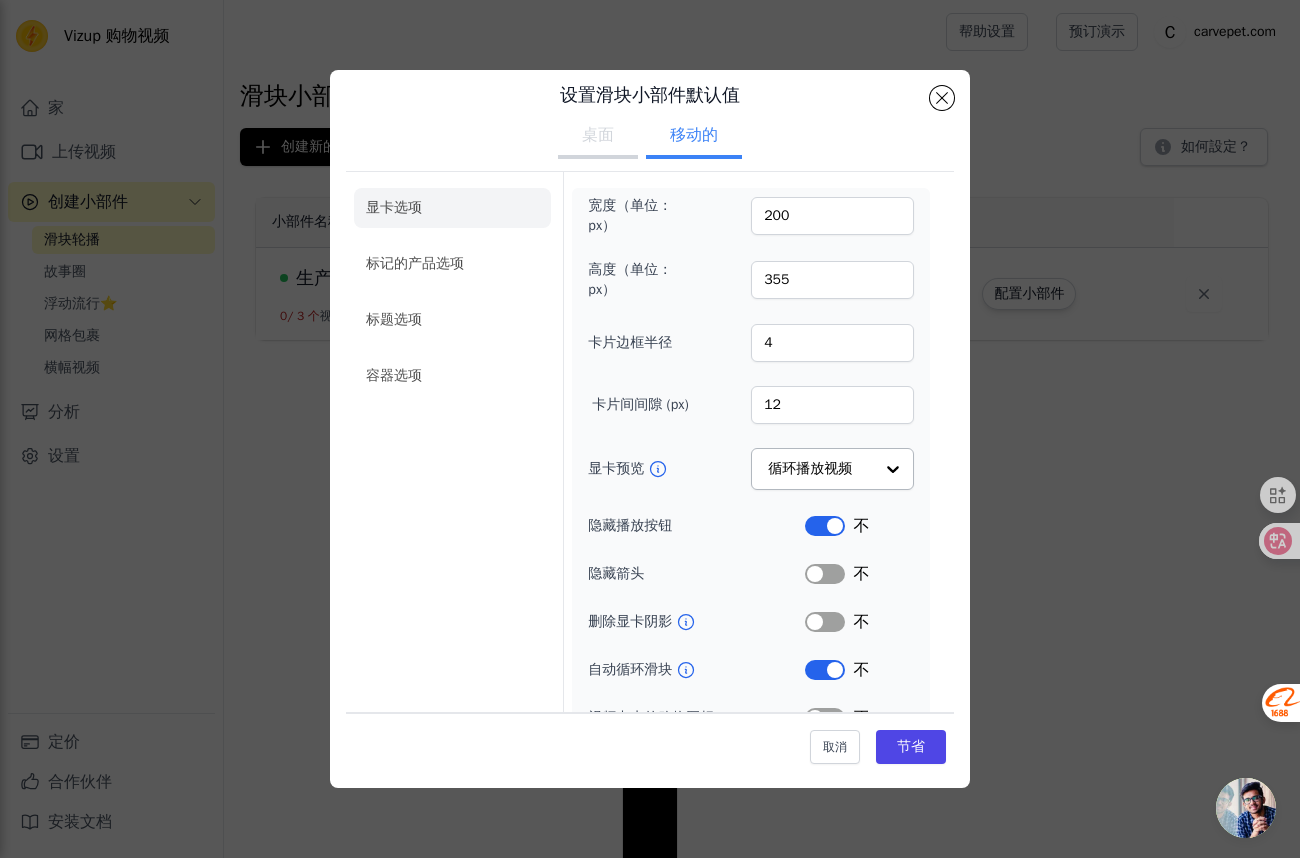 scroll, scrollTop: 0, scrollLeft: 0, axis: both 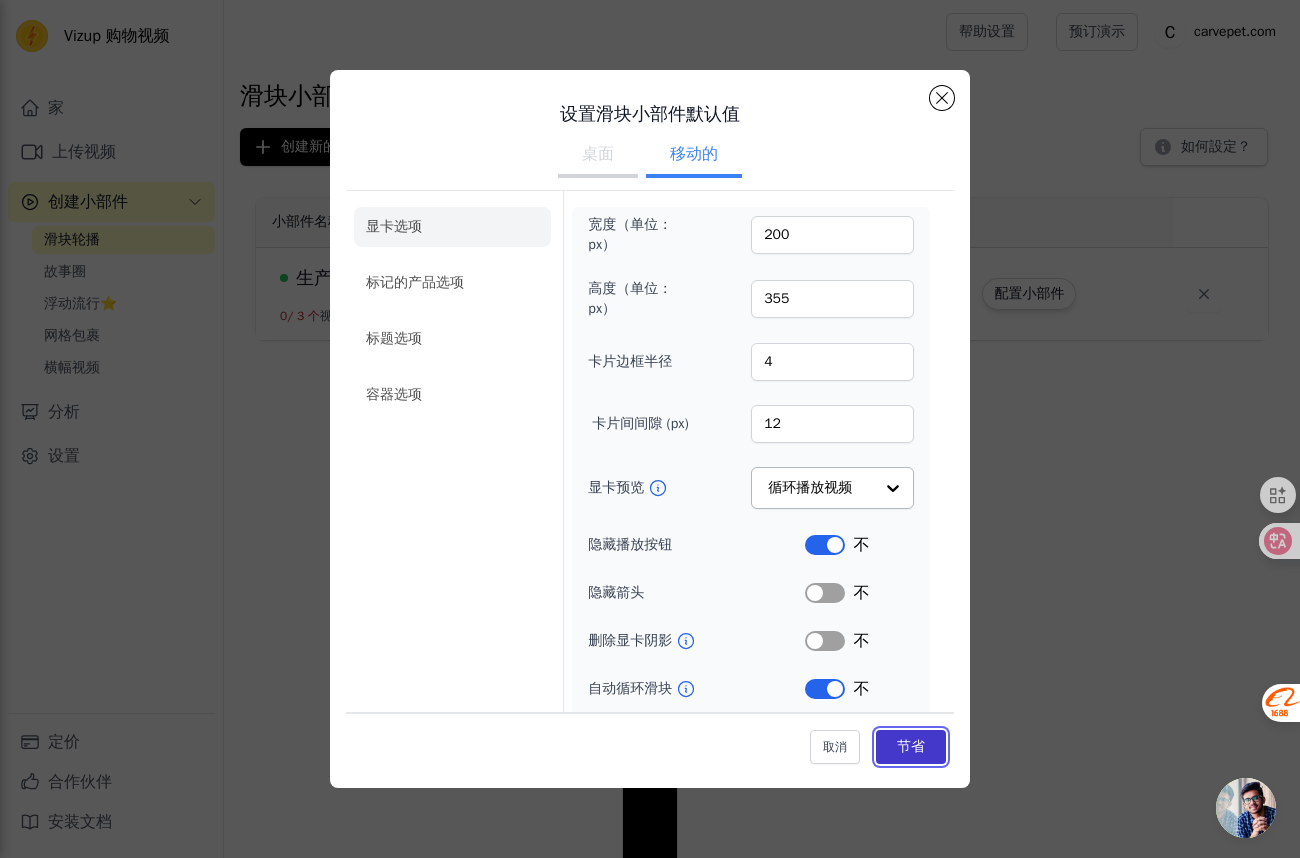click on "节省" at bounding box center (911, 746) 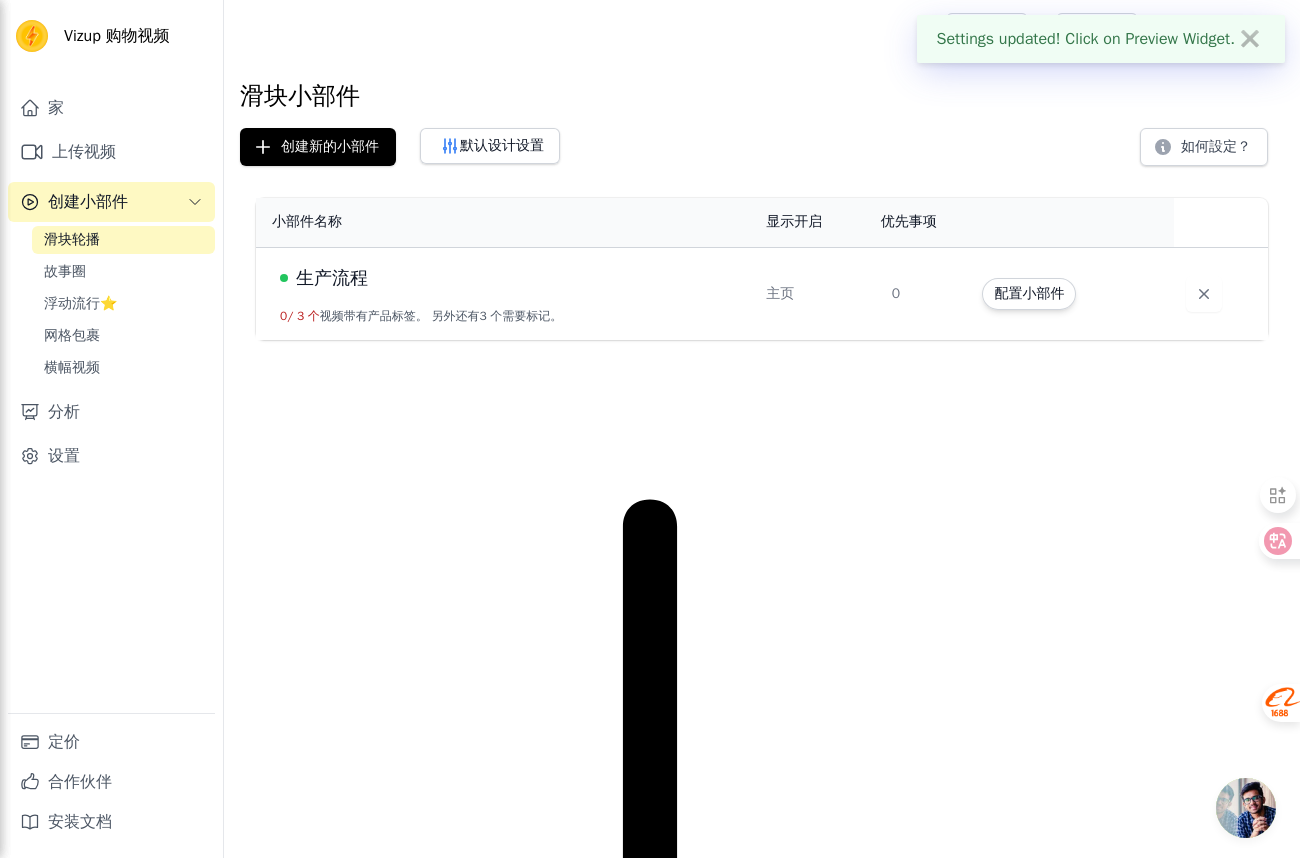 click on "Settings updated! Click on Preview Widget. ✖
Vizup 购物视频
家
上传视频       创建小部件     滑块轮播   故事圈   浮动流行⭐   网格包裹   横幅视频
分析
设置
定价
合作伙伴
安装文档   打开侧边栏" at bounding box center (650, 868) 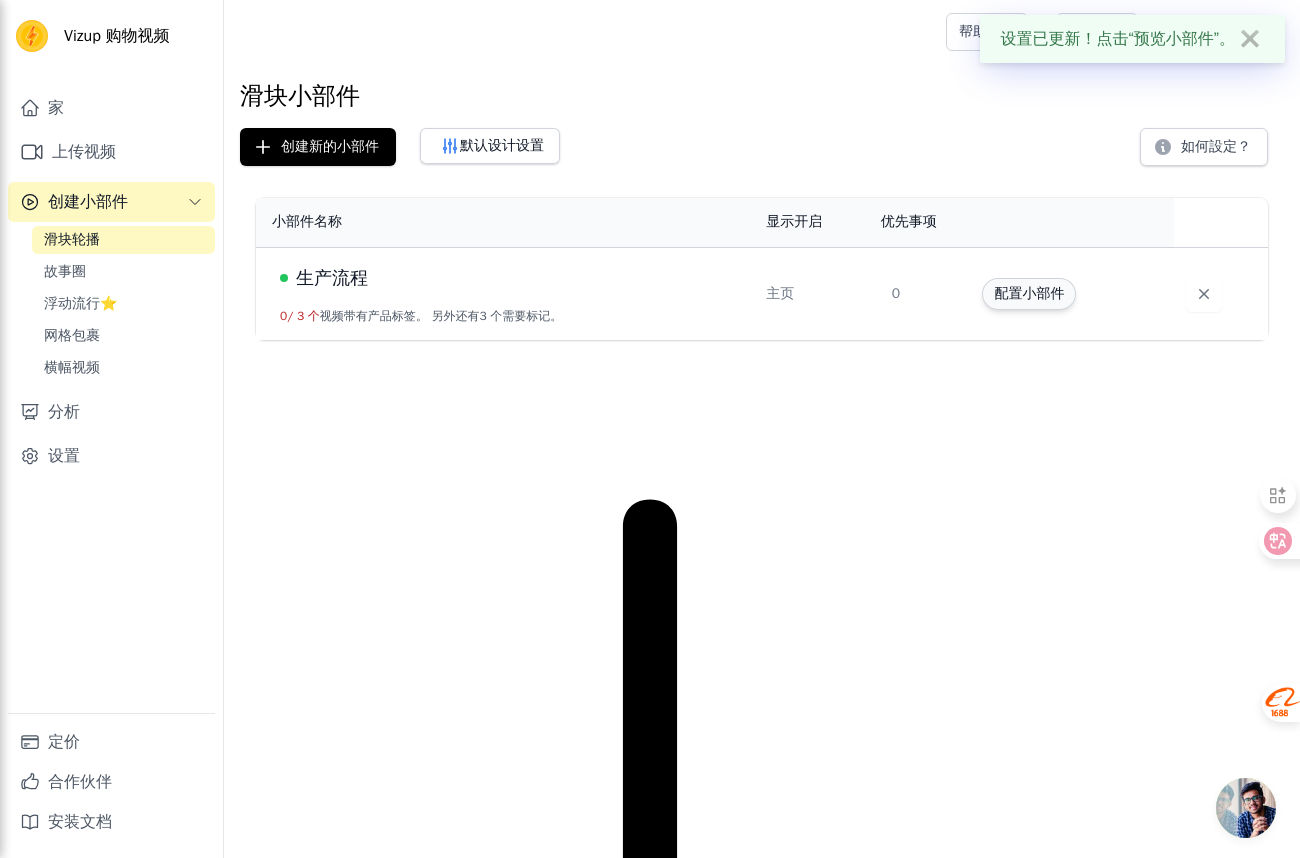 click on "配置小部件" at bounding box center (1029, 293) 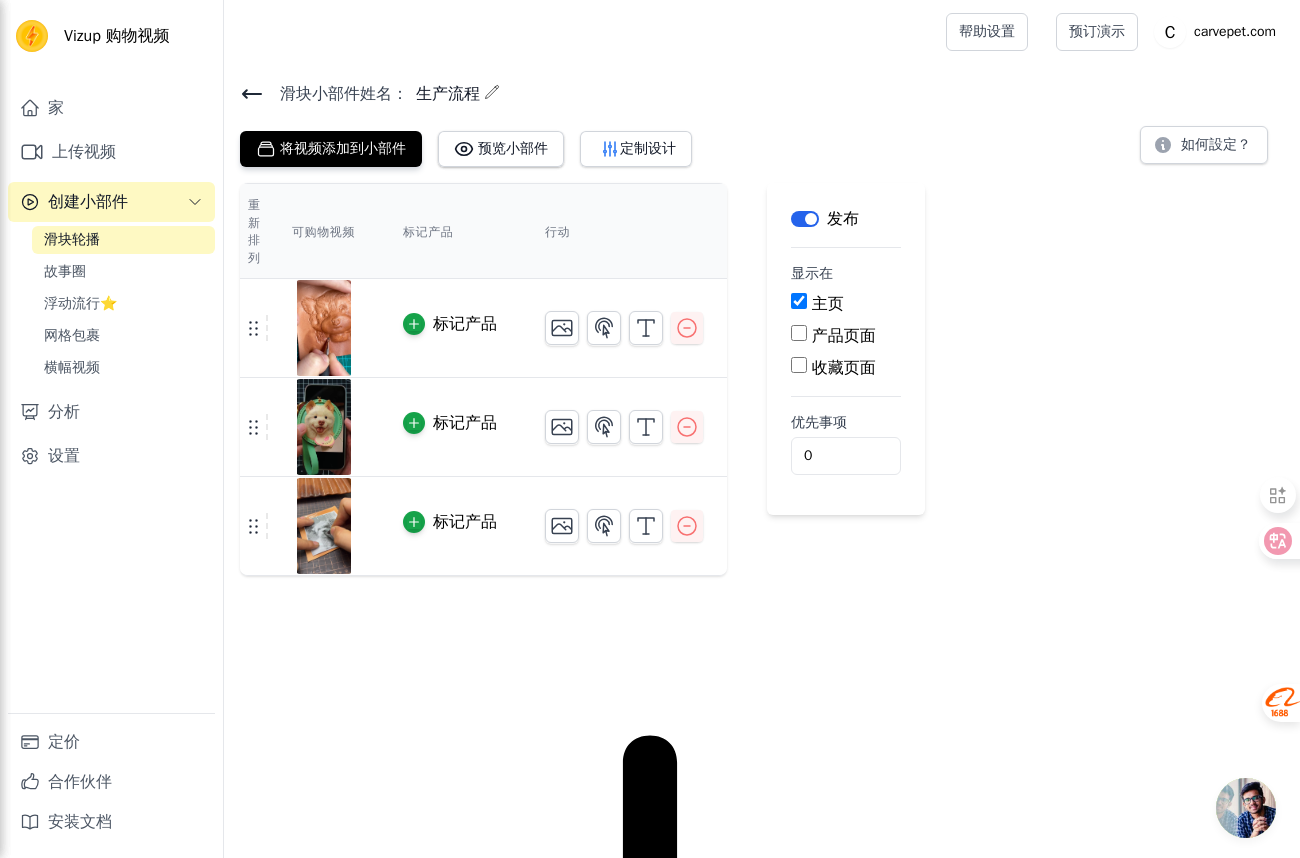 click on "产品页面" at bounding box center [799, 333] 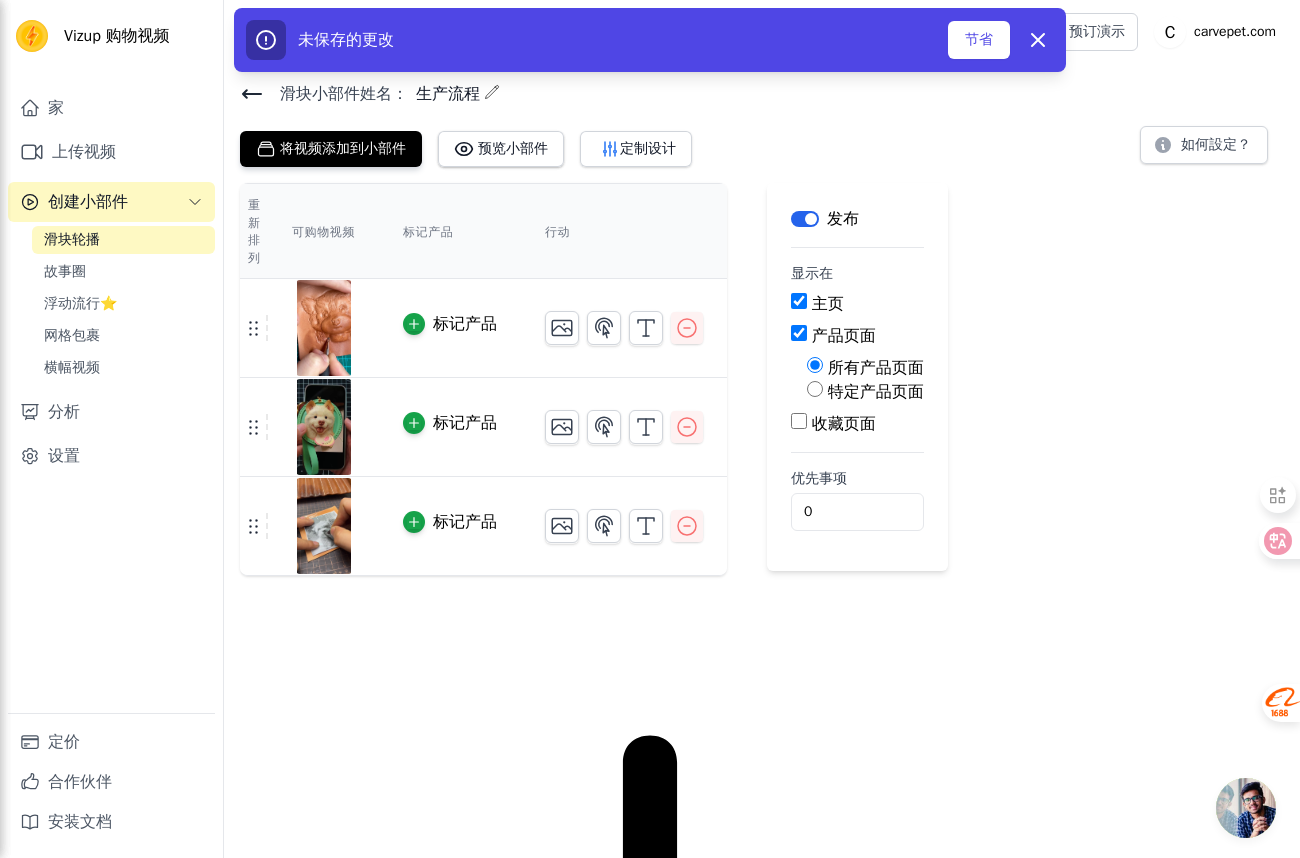 click on "产品页面" at bounding box center [799, 333] 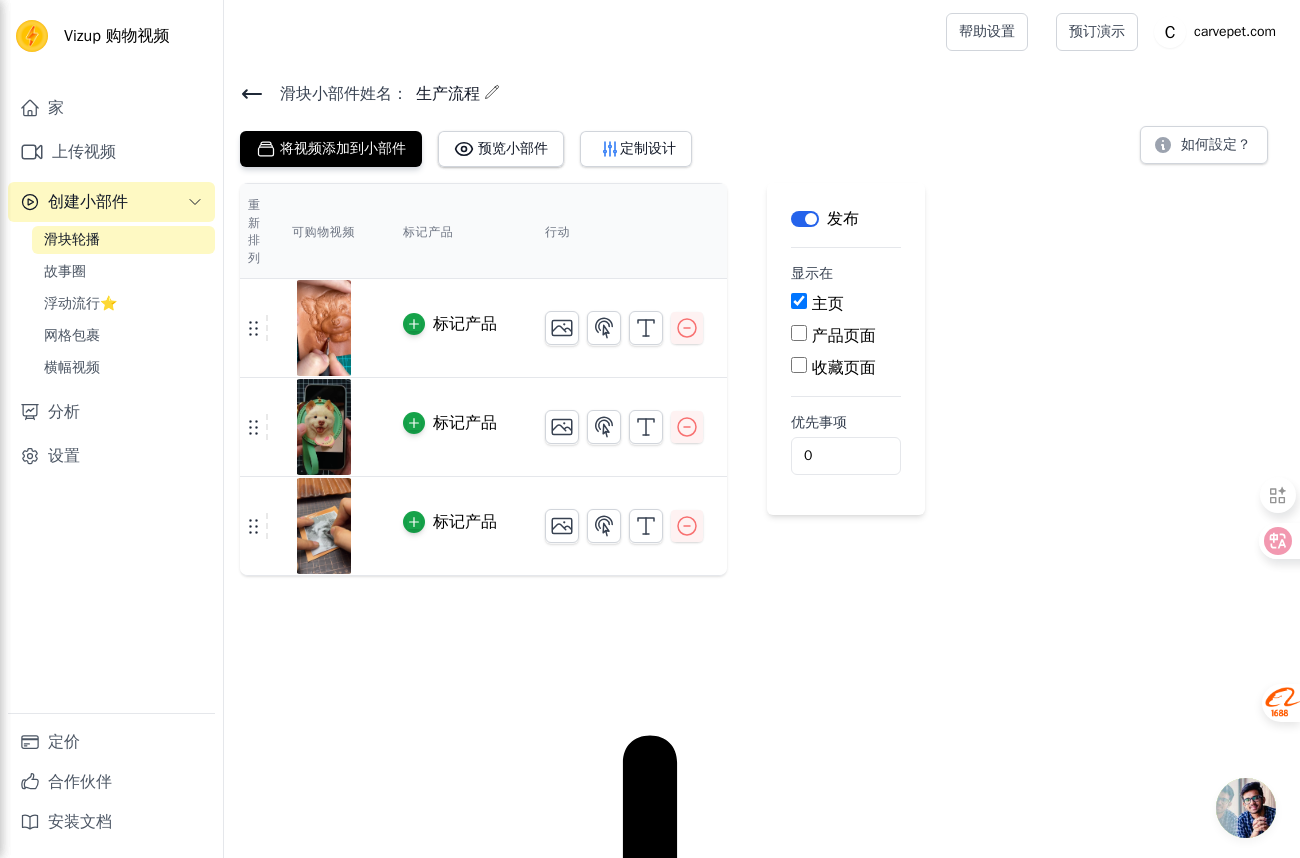 click on "收藏页面" at bounding box center [846, 368] 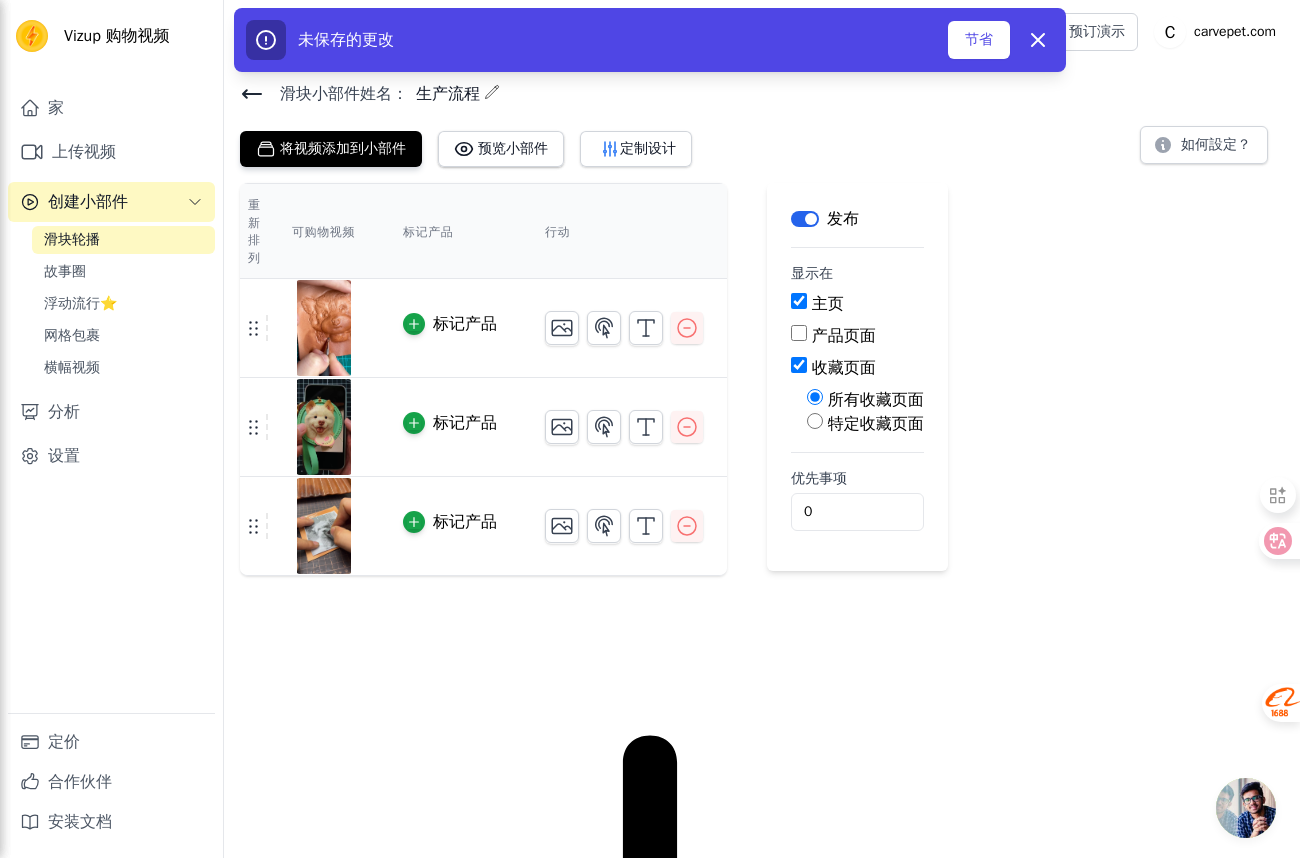click on "收藏页面" at bounding box center [799, 365] 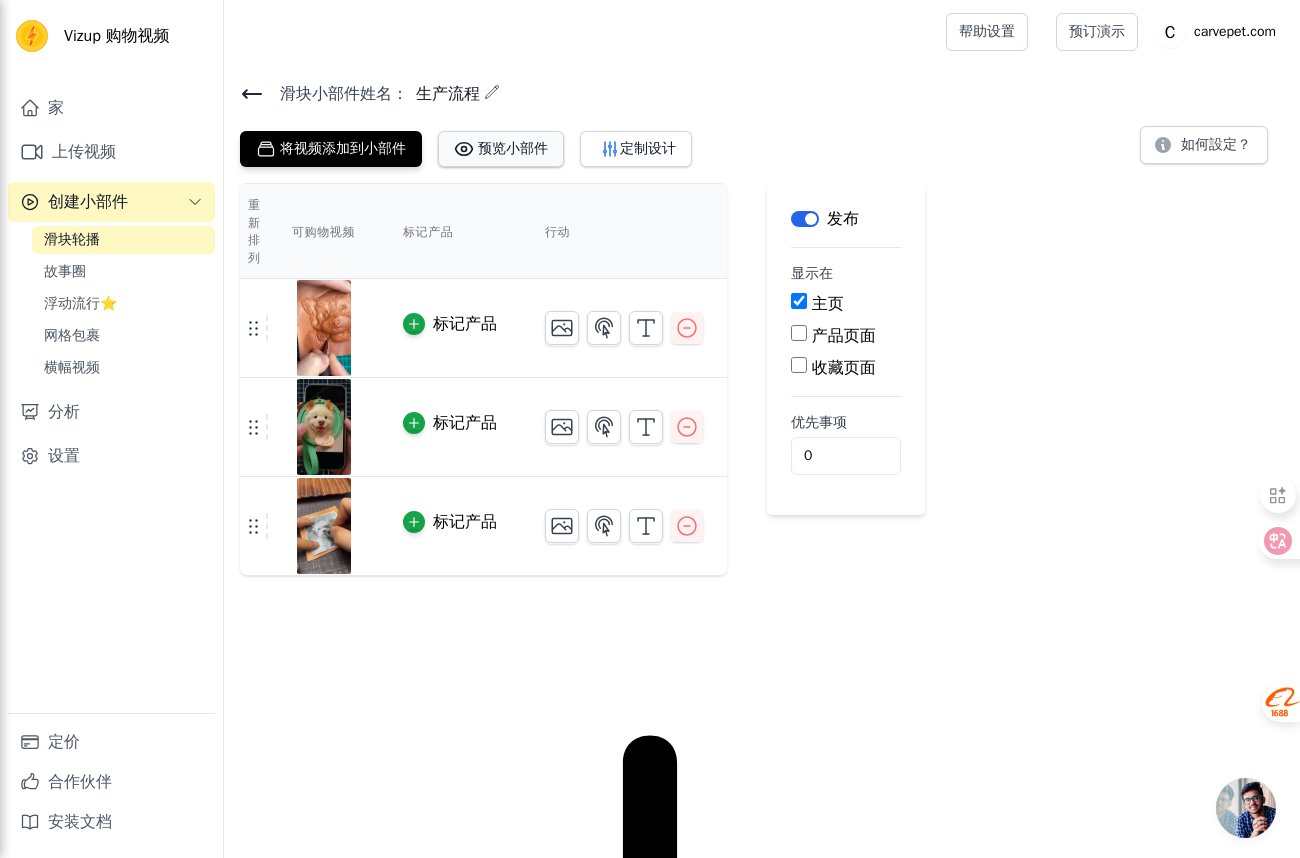 click on "预览小部件" at bounding box center (513, 148) 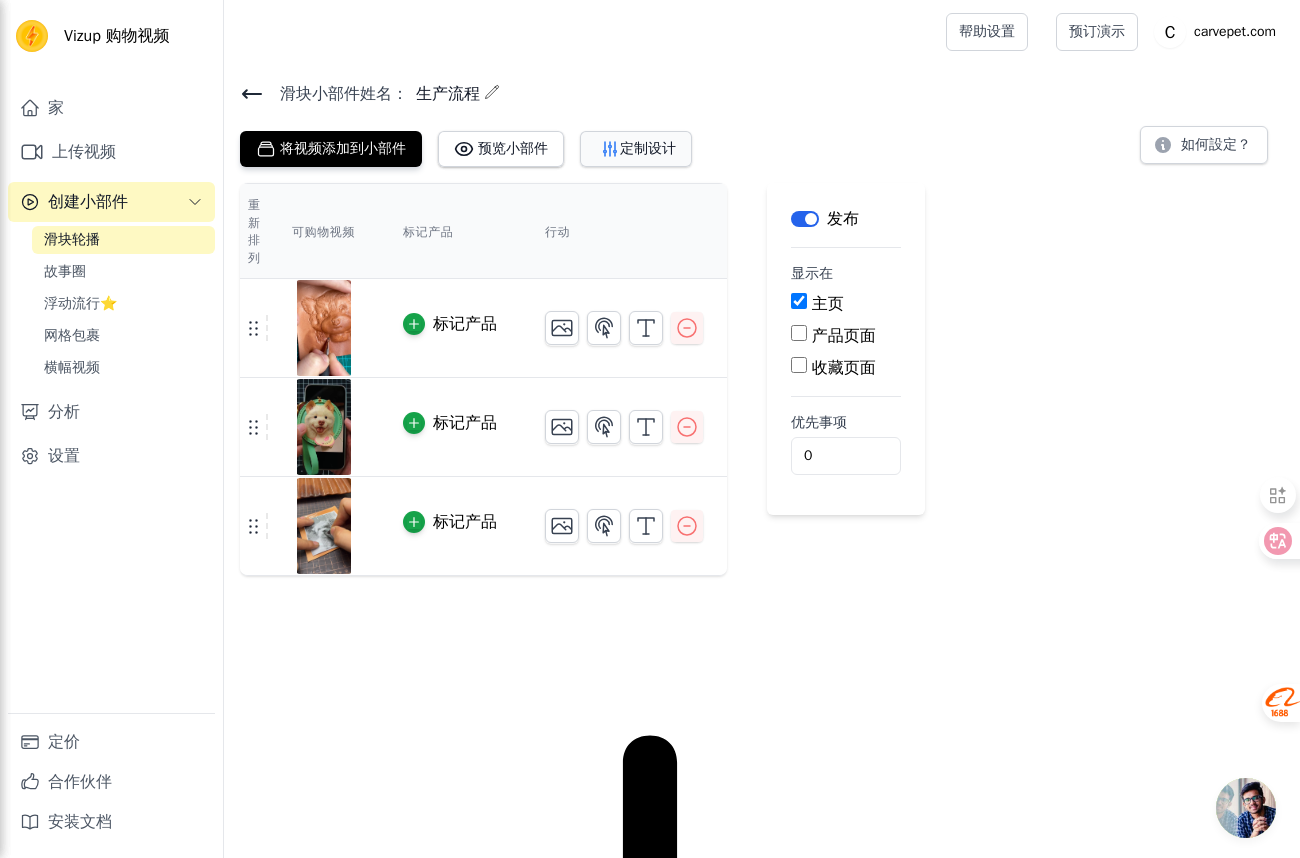 click on "定制设计" at bounding box center [648, 148] 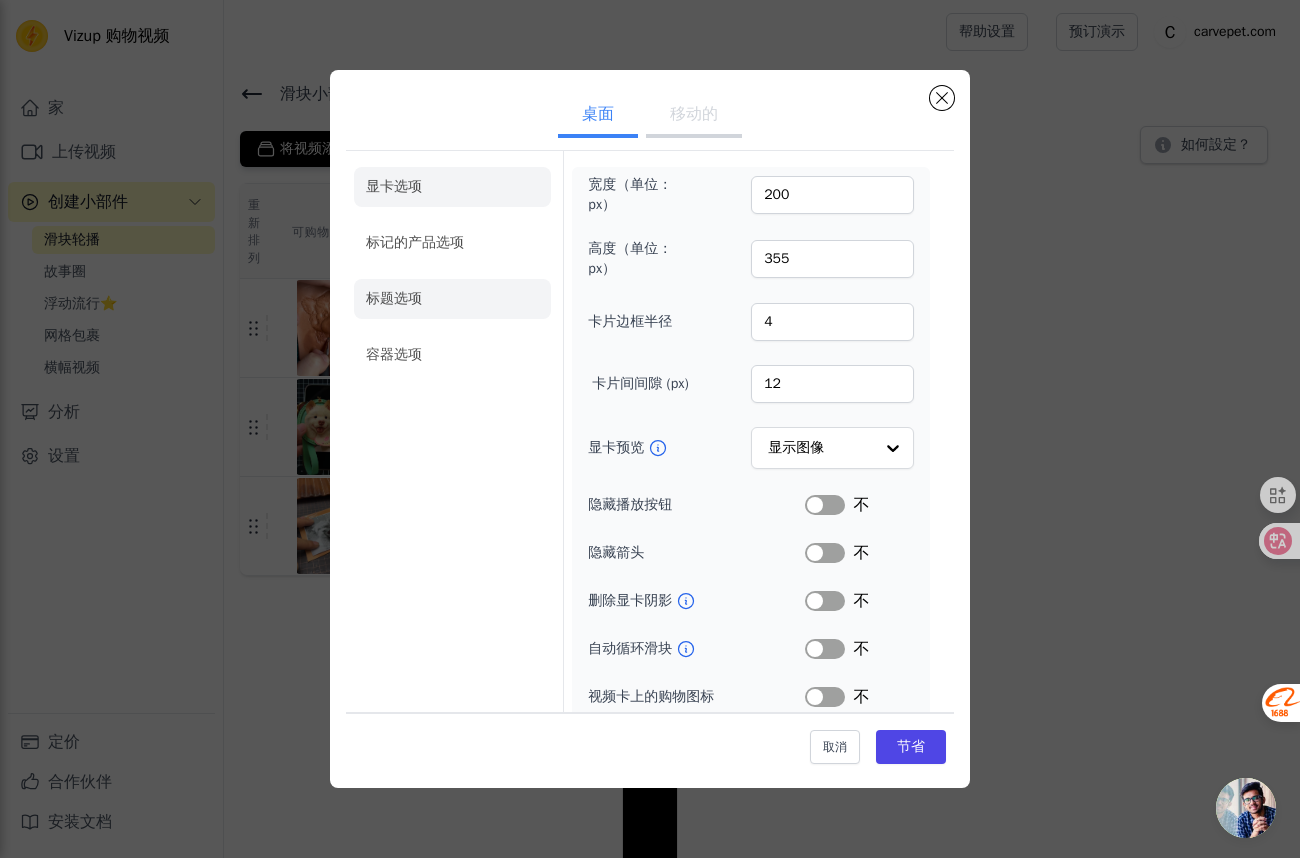 click on "标题选项" 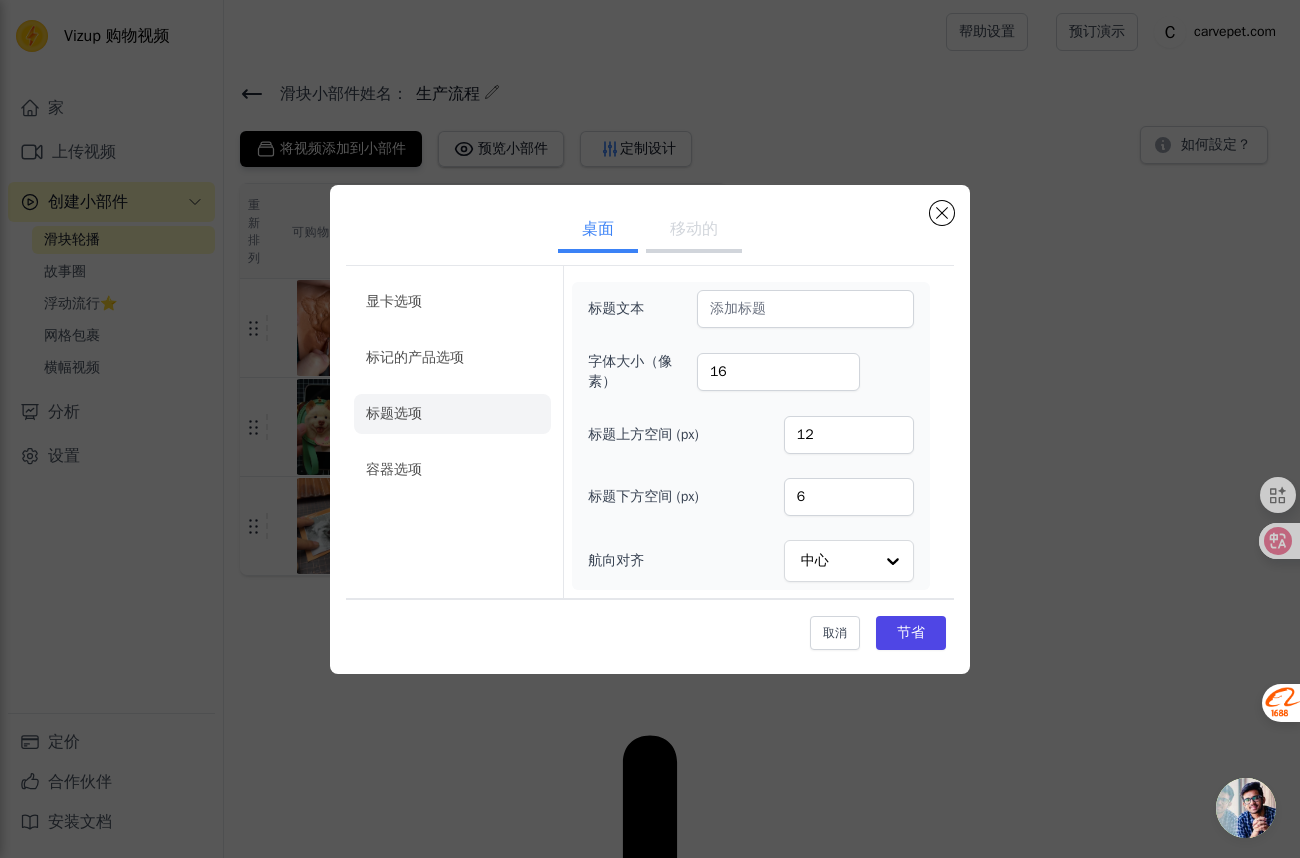 click on "显卡选项" 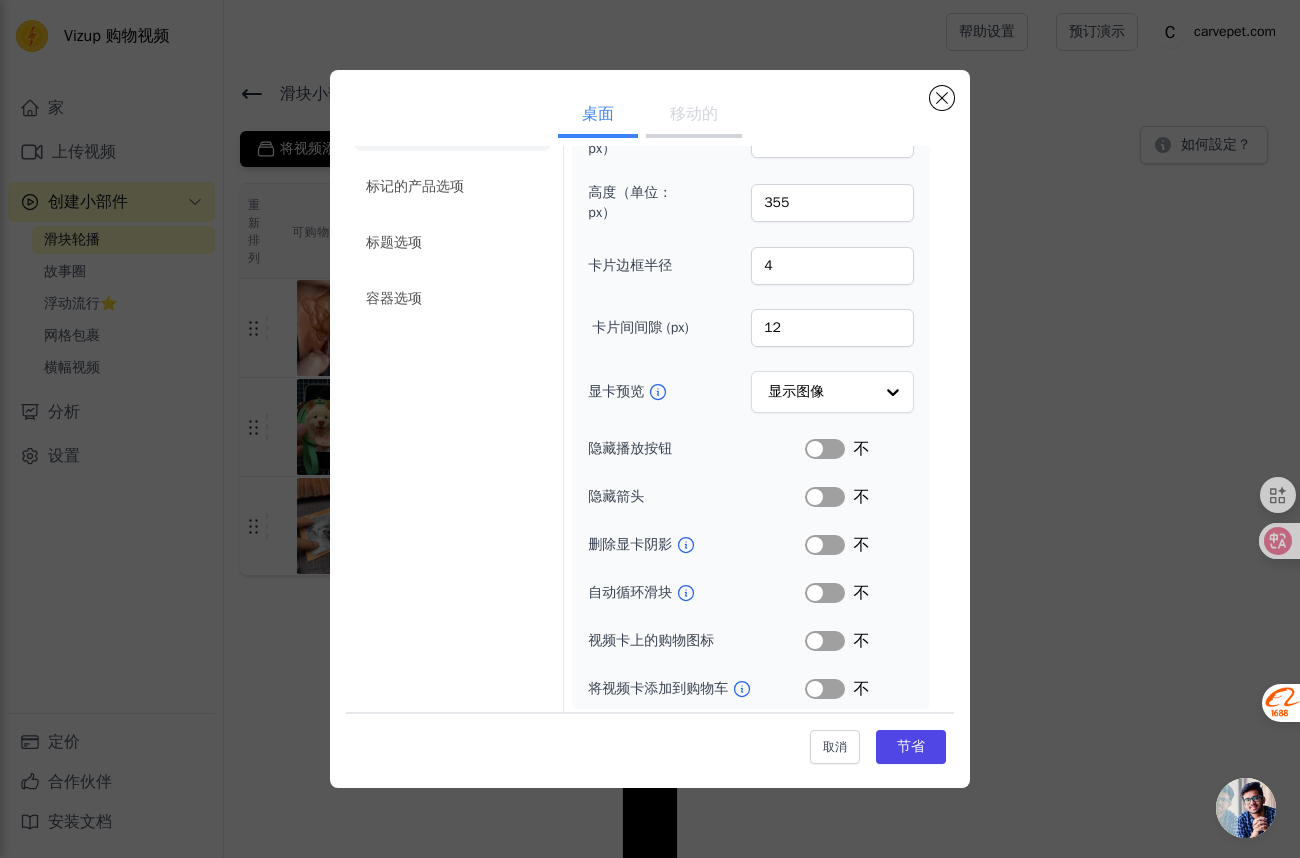 scroll, scrollTop: 61, scrollLeft: 0, axis: vertical 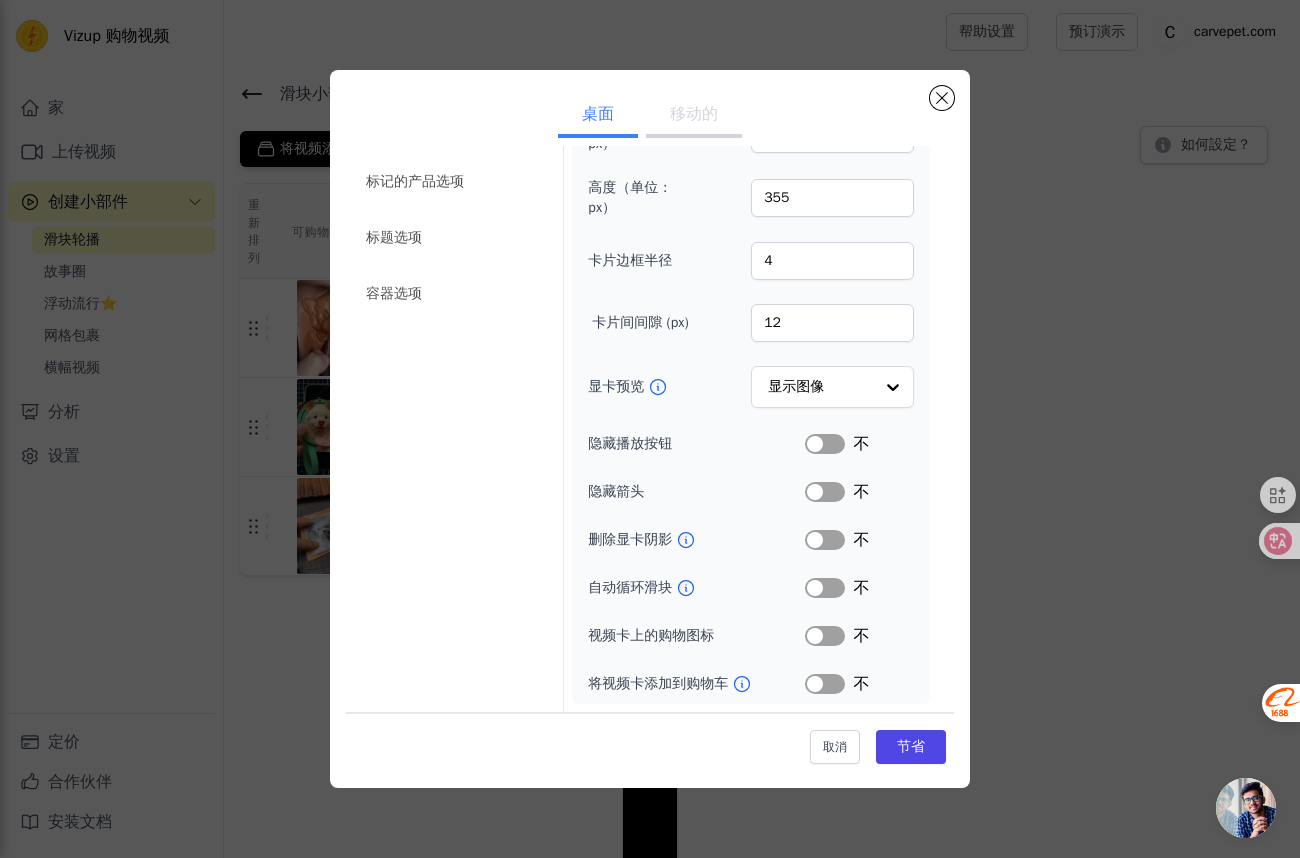 click on "标签" at bounding box center [825, 444] 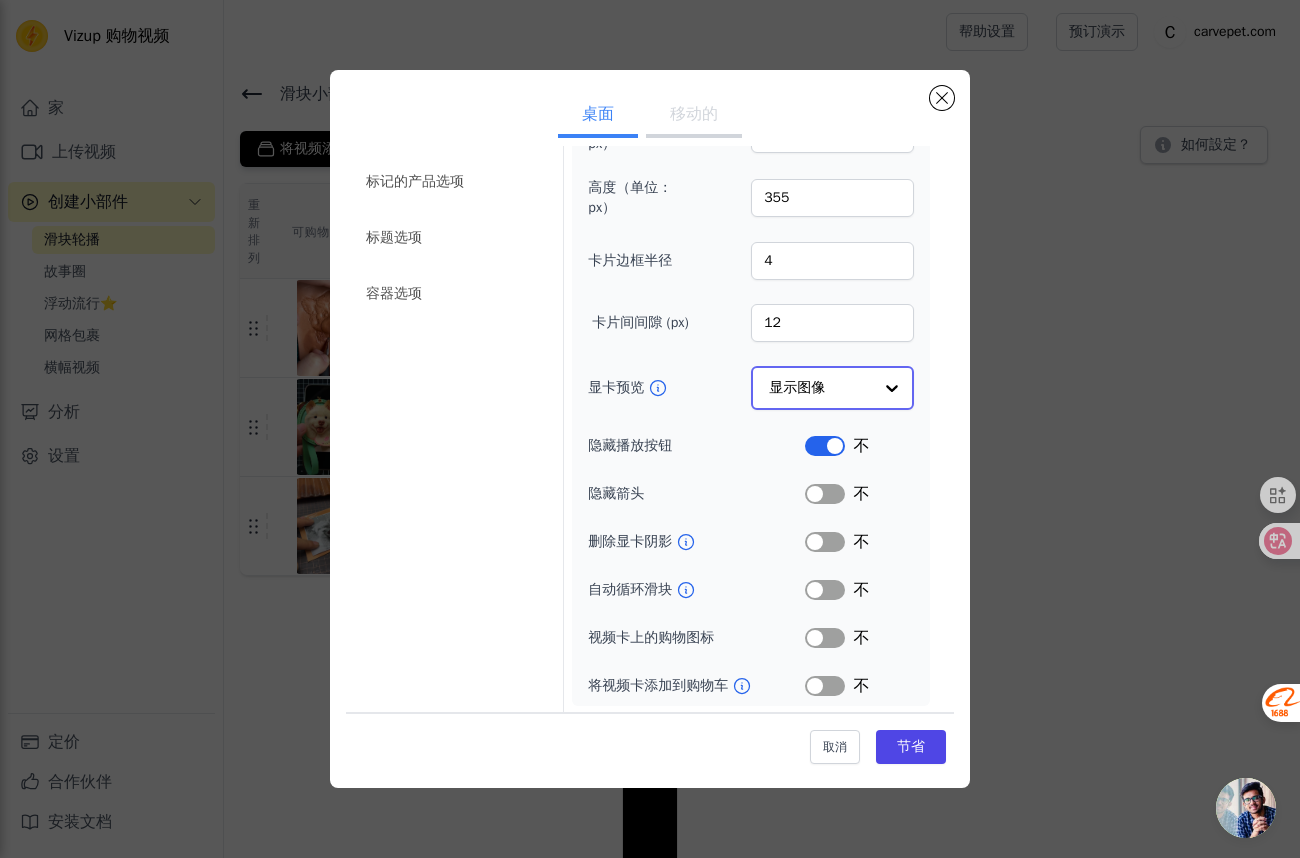click on "显卡预览" 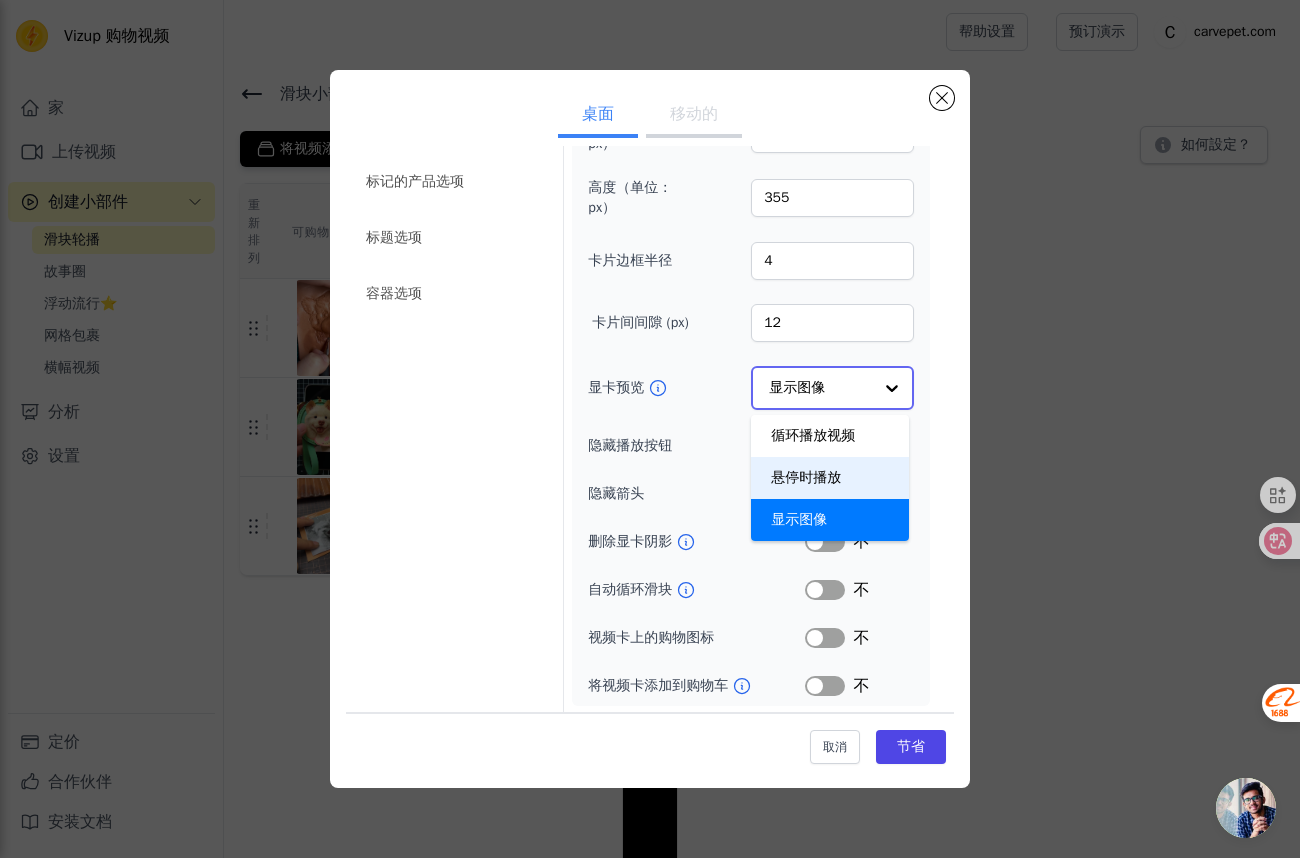 click on "悬停时播放" at bounding box center (830, 478) 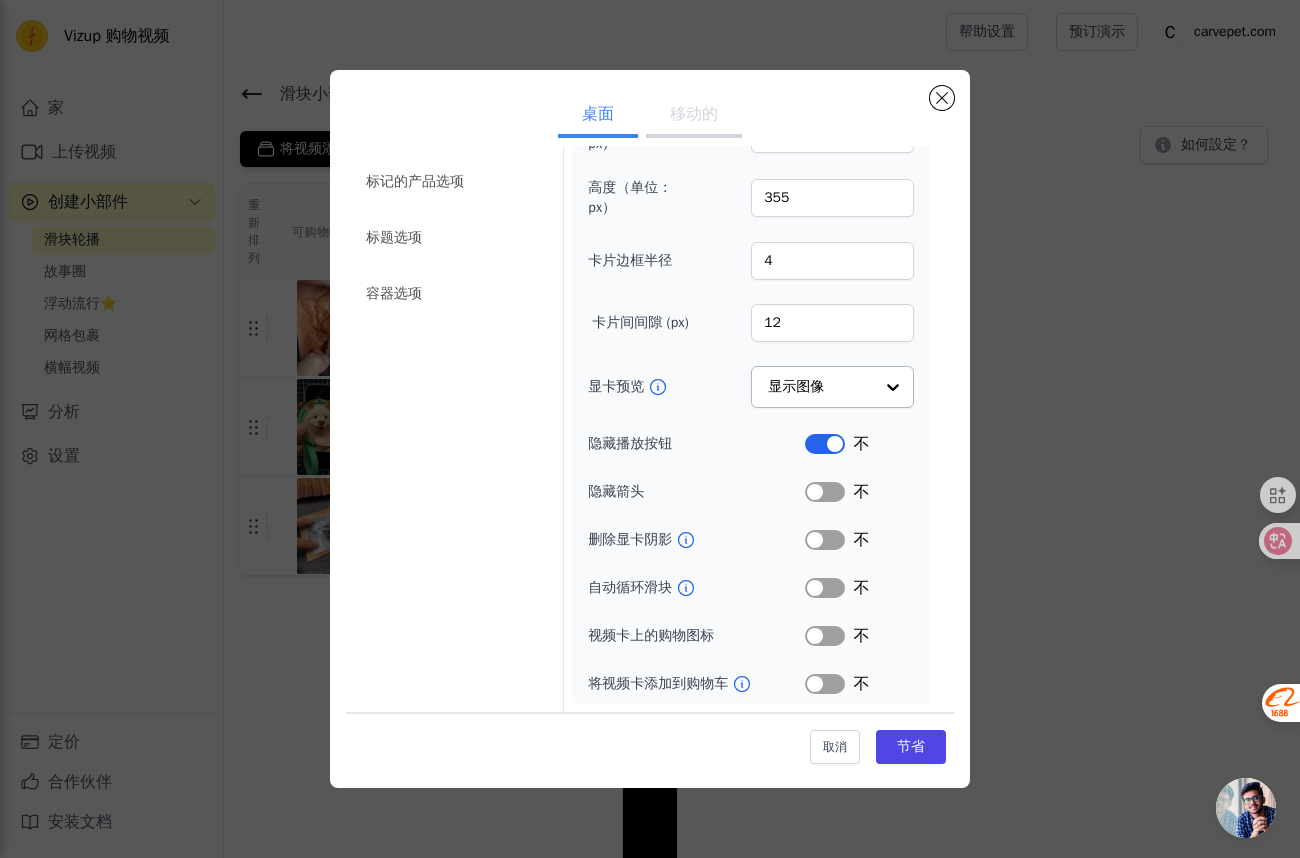 click on "标签" at bounding box center [825, 444] 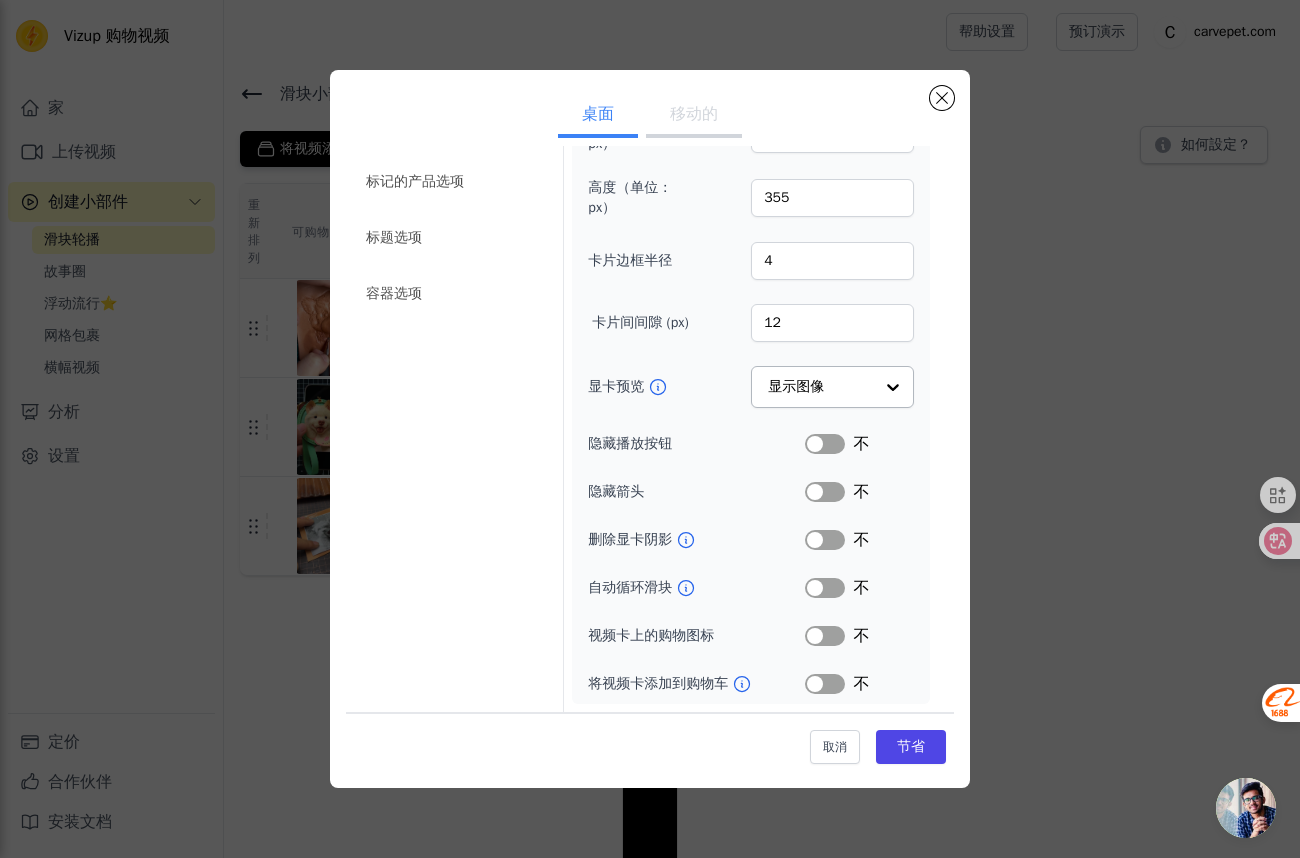 click on "标签" at bounding box center (825, 444) 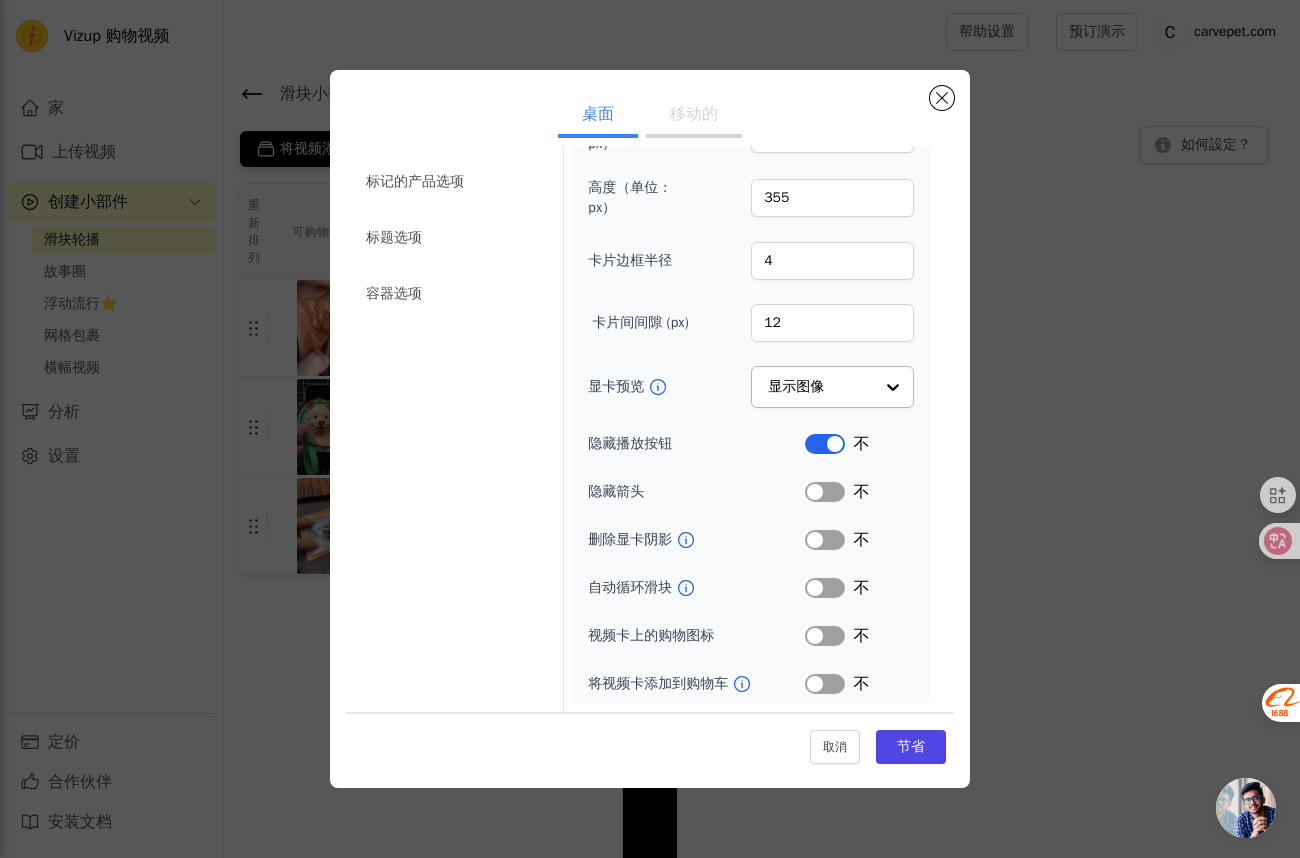 click on "标签" at bounding box center [825, 444] 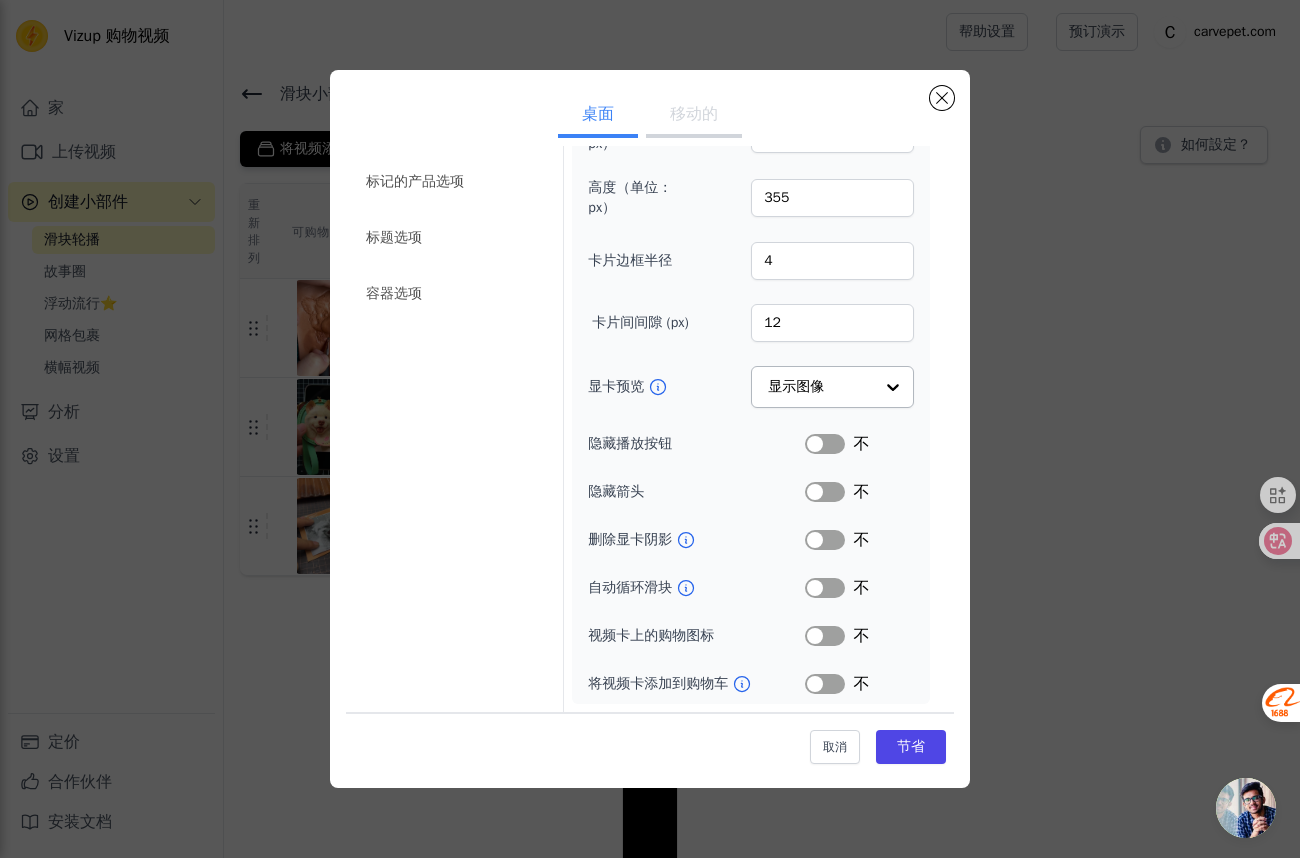click on "标签" at bounding box center [825, 444] 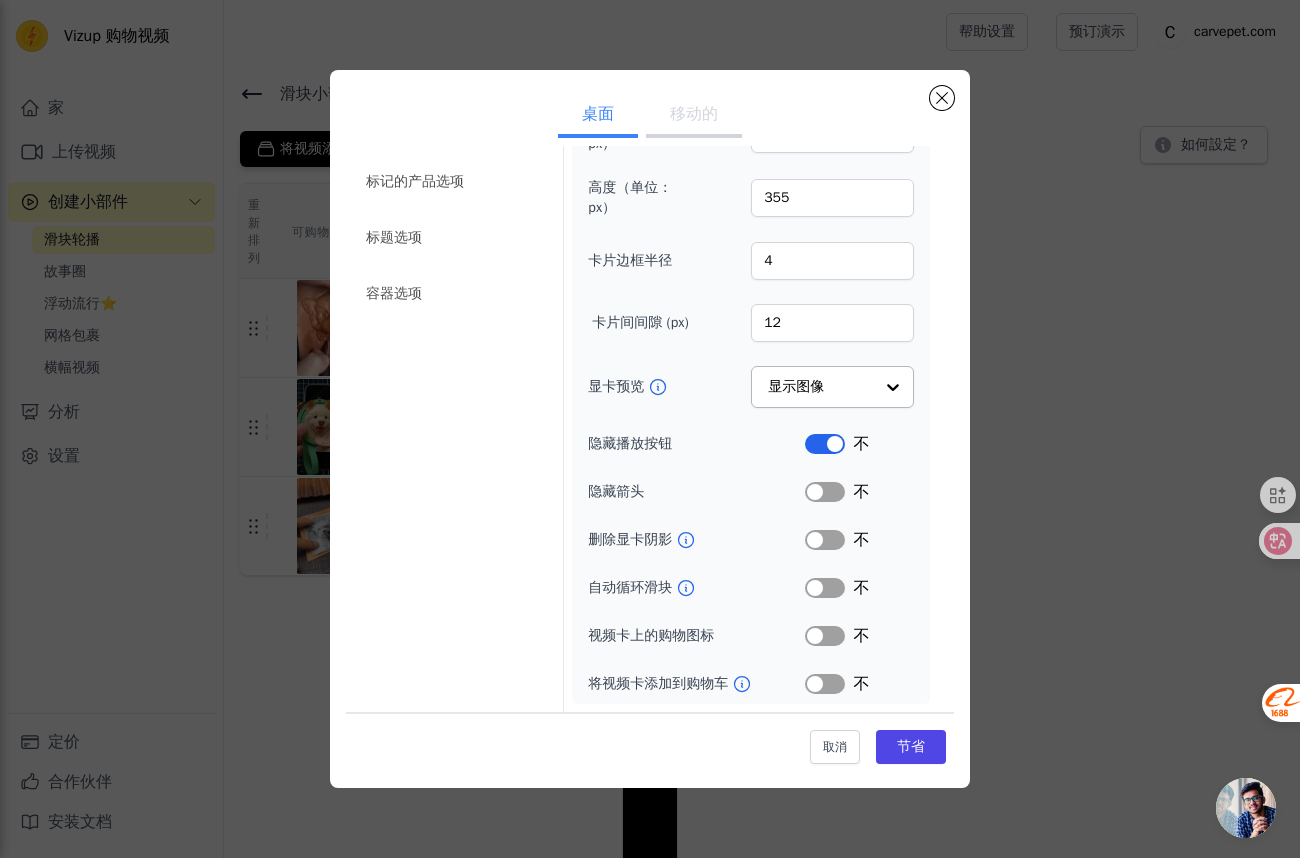 click on "标签" at bounding box center (825, 492) 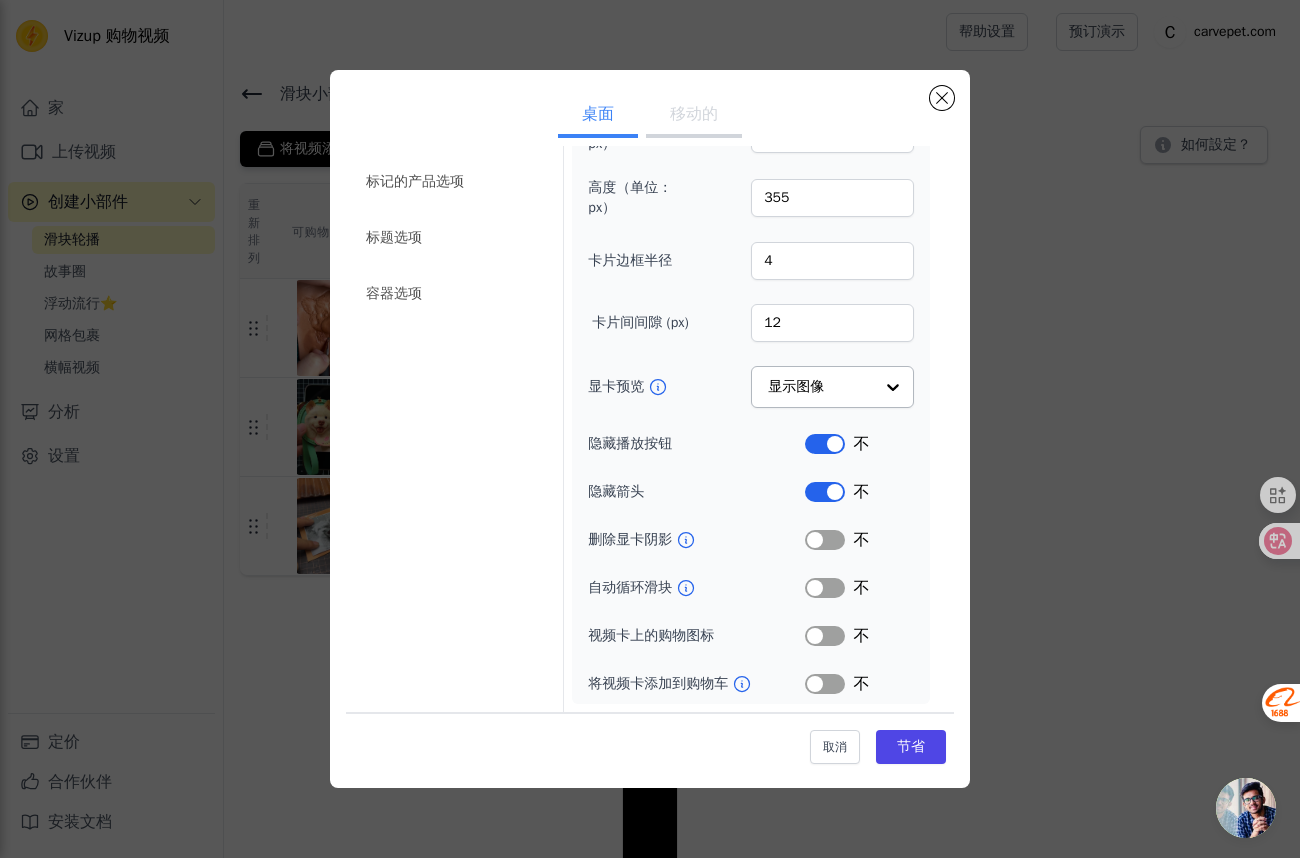 drag, startPoint x: 819, startPoint y: 588, endPoint x: 827, endPoint y: 638, distance: 50.635956 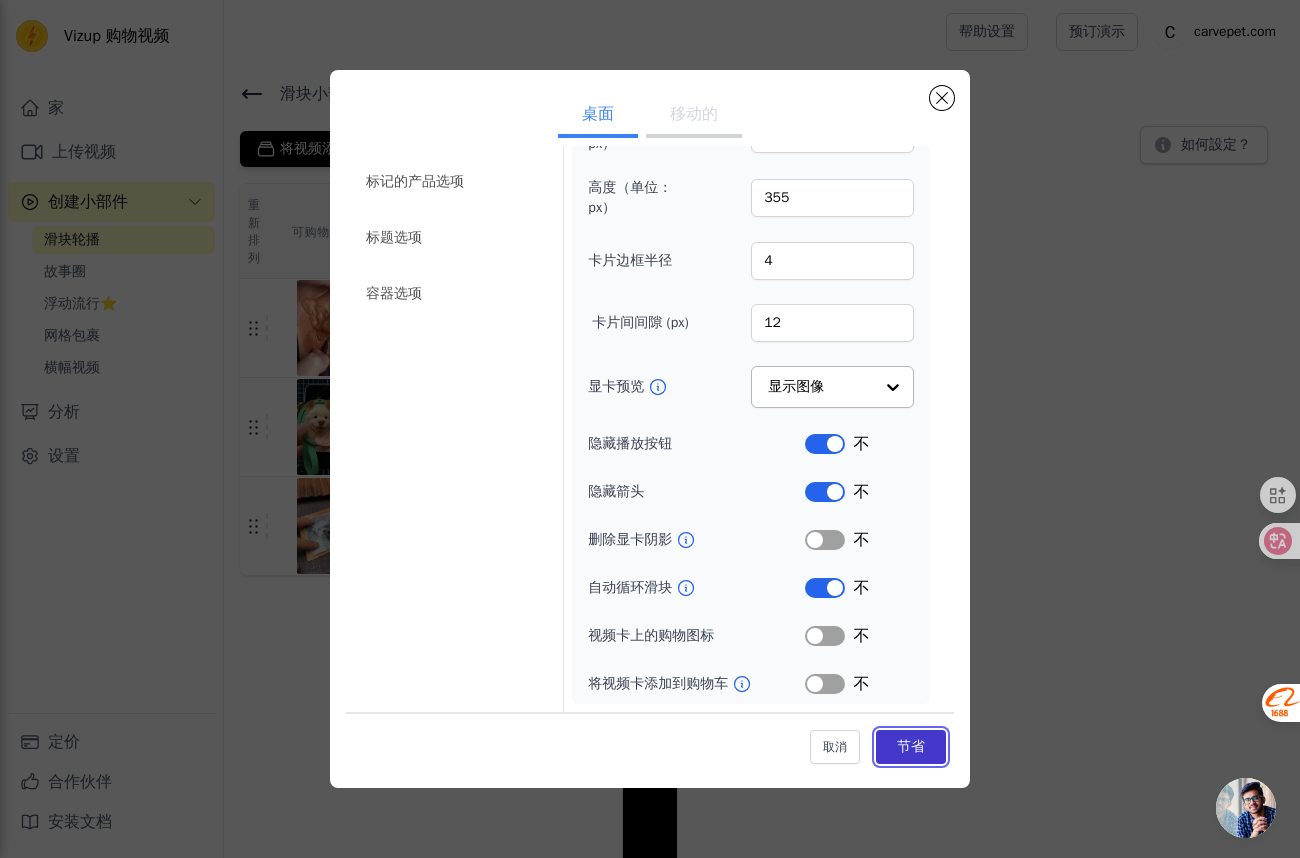 click on "节省" at bounding box center [911, 746] 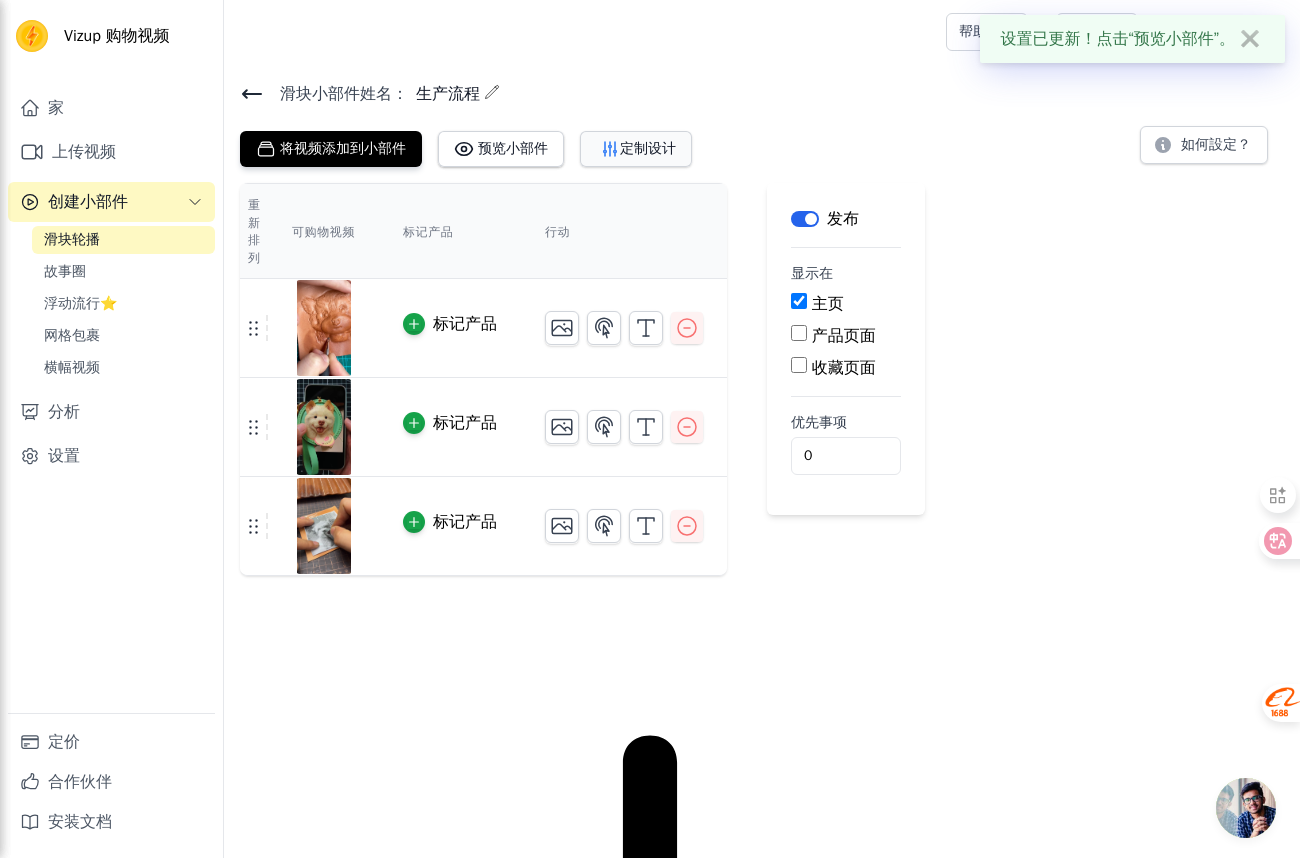 click 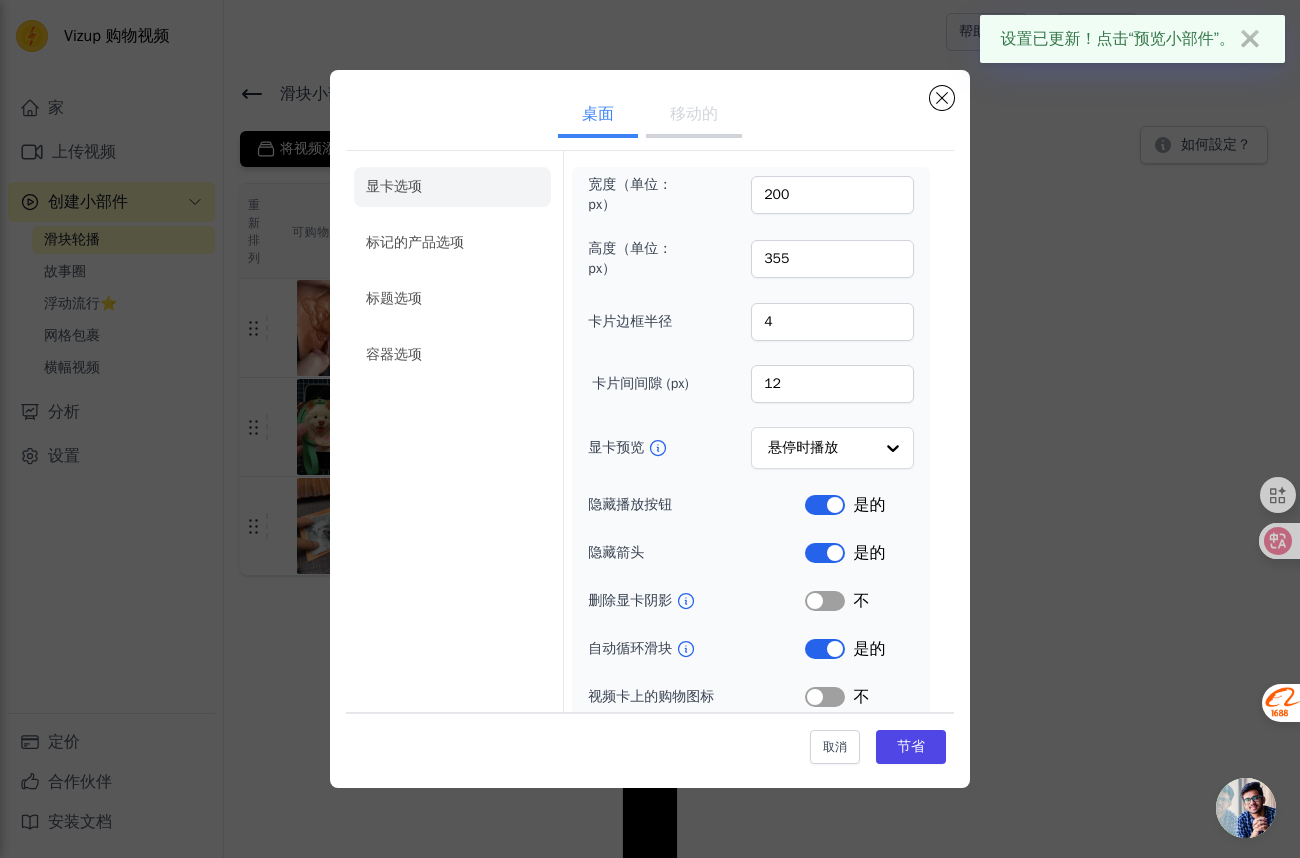 click on "移动的" at bounding box center [694, 116] 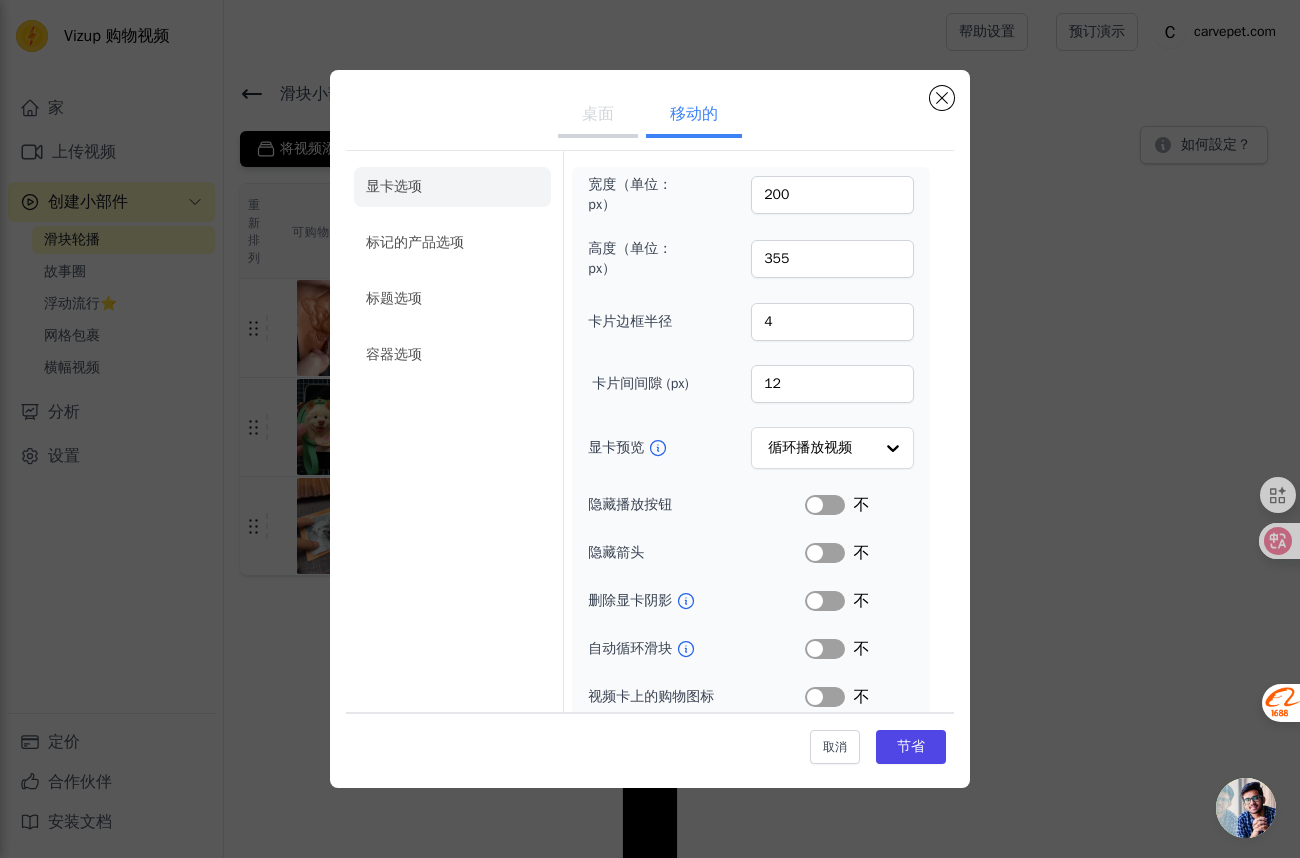 click on "宽度（单位：px）   200   高度（单位：px）   355   卡片边框半径   4   卡片间间隙 (px)   12   显卡预览           循环播放视频               隐藏播放按钮   标签     不   隐藏箭头   标签     不   删除显卡阴影     标签     不   自动循环滑块     标签     不   视频卡上的购物图标   标签     不   将视频卡添加到购物车     标签     不   启用 3 个视频卡视图   标签     是的" at bounding box center [751, 490] 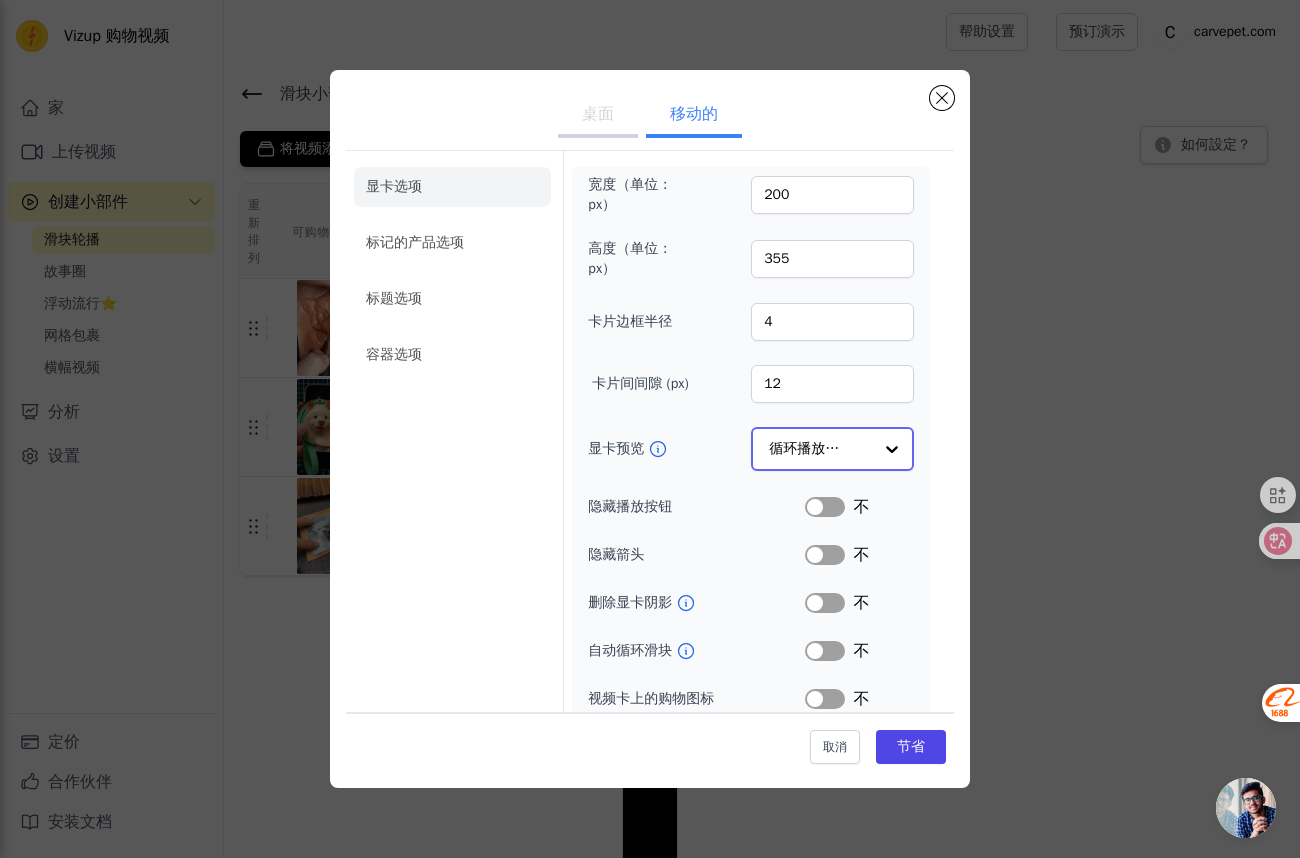 click on "显卡预览" 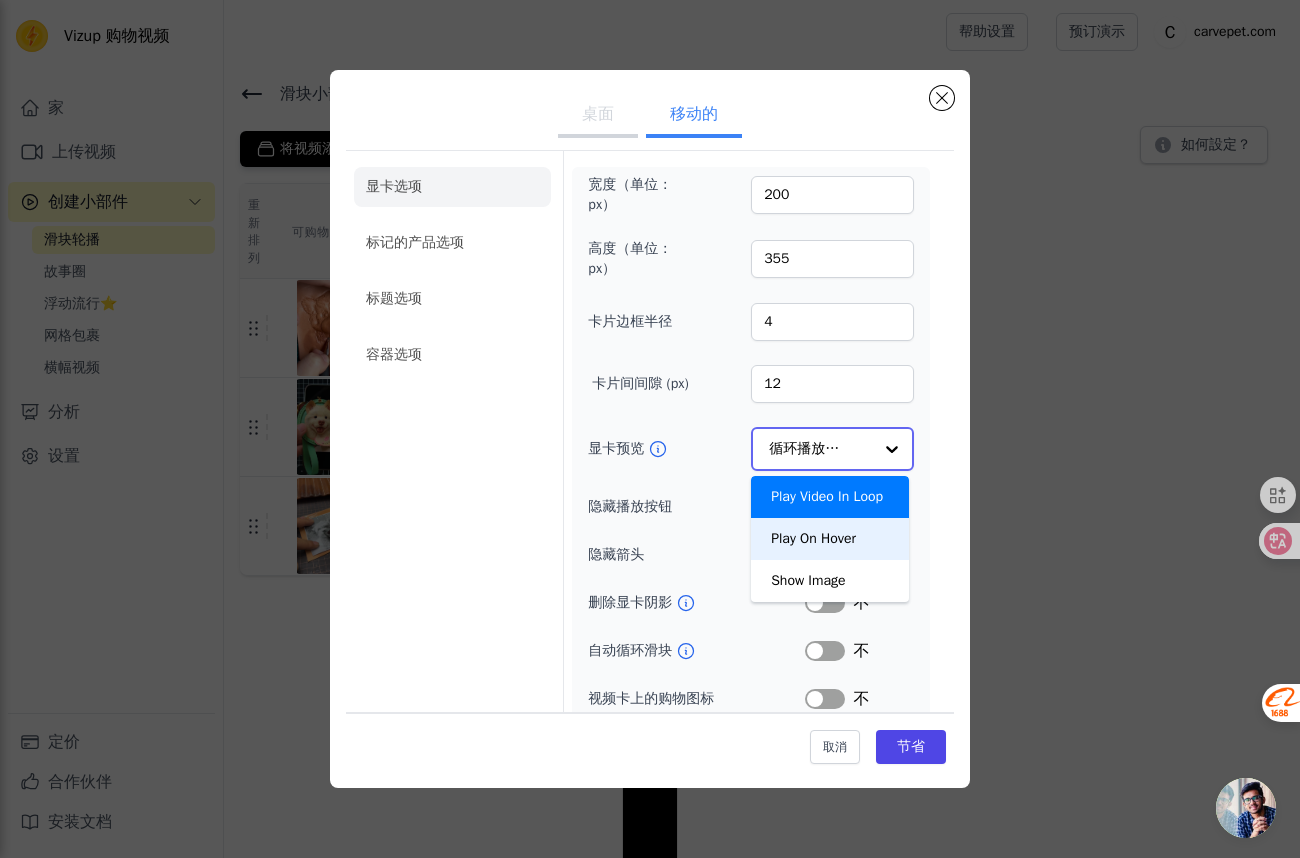 click on "Play Video In Loop   Play On Hover   Show Image" at bounding box center [830, 539] 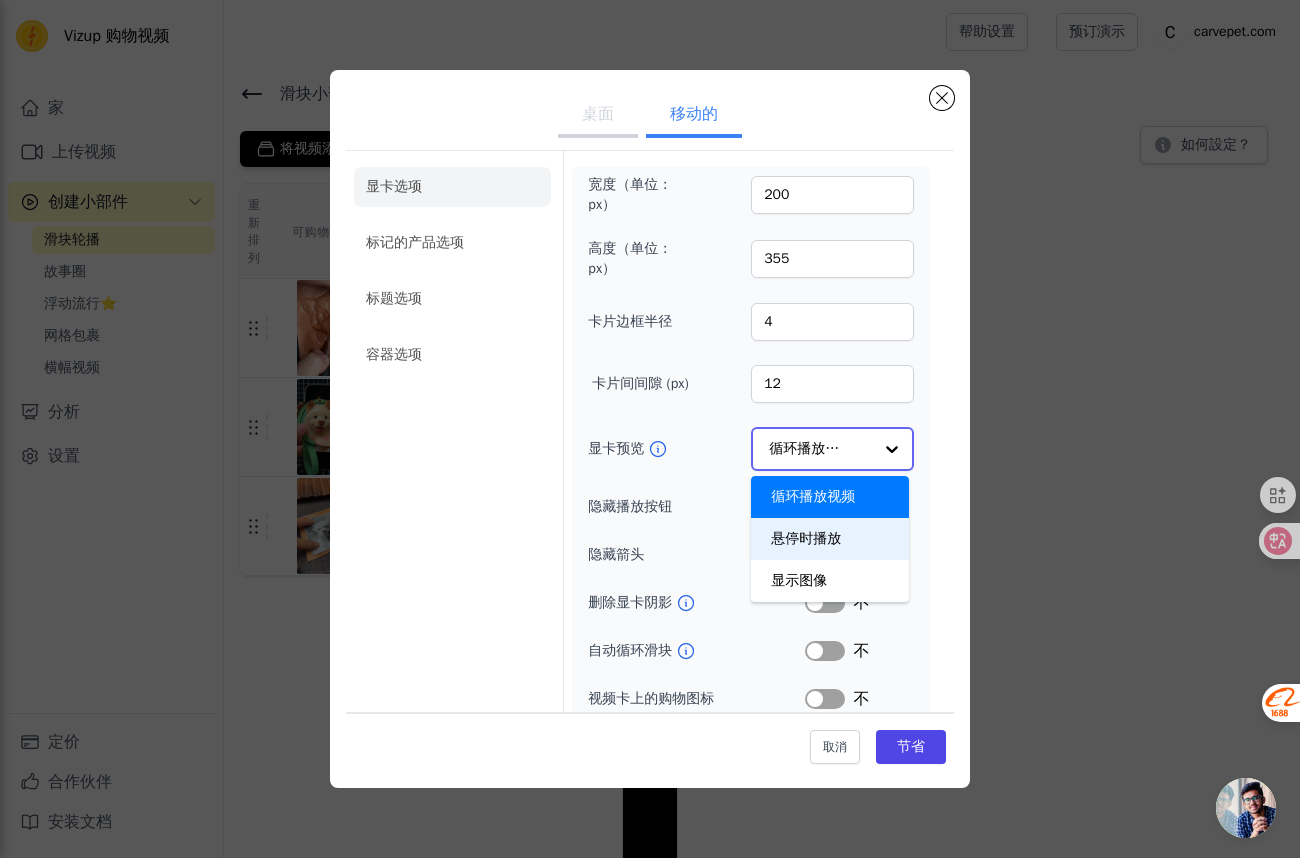 click on "悬停时播放" at bounding box center (830, 539) 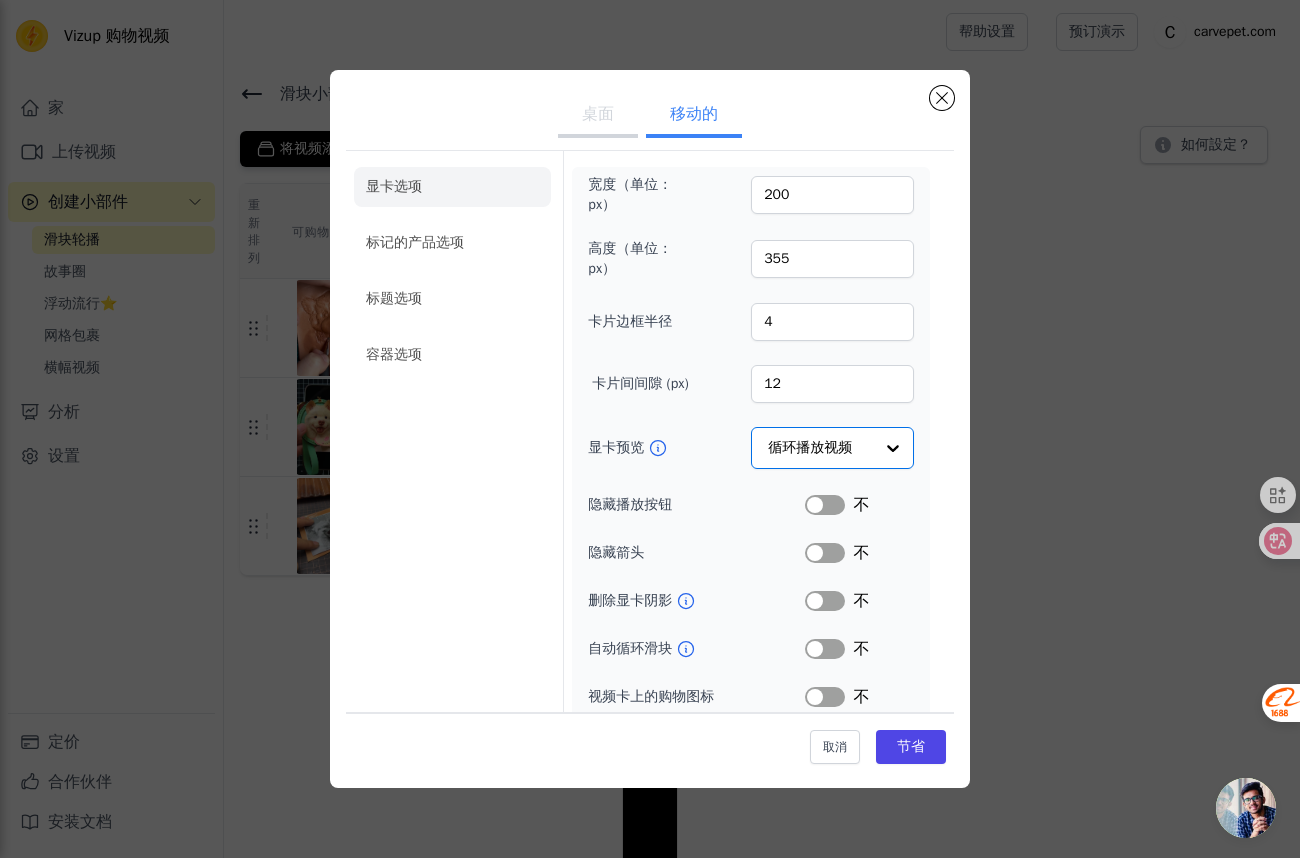 click on "标签" at bounding box center [825, 505] 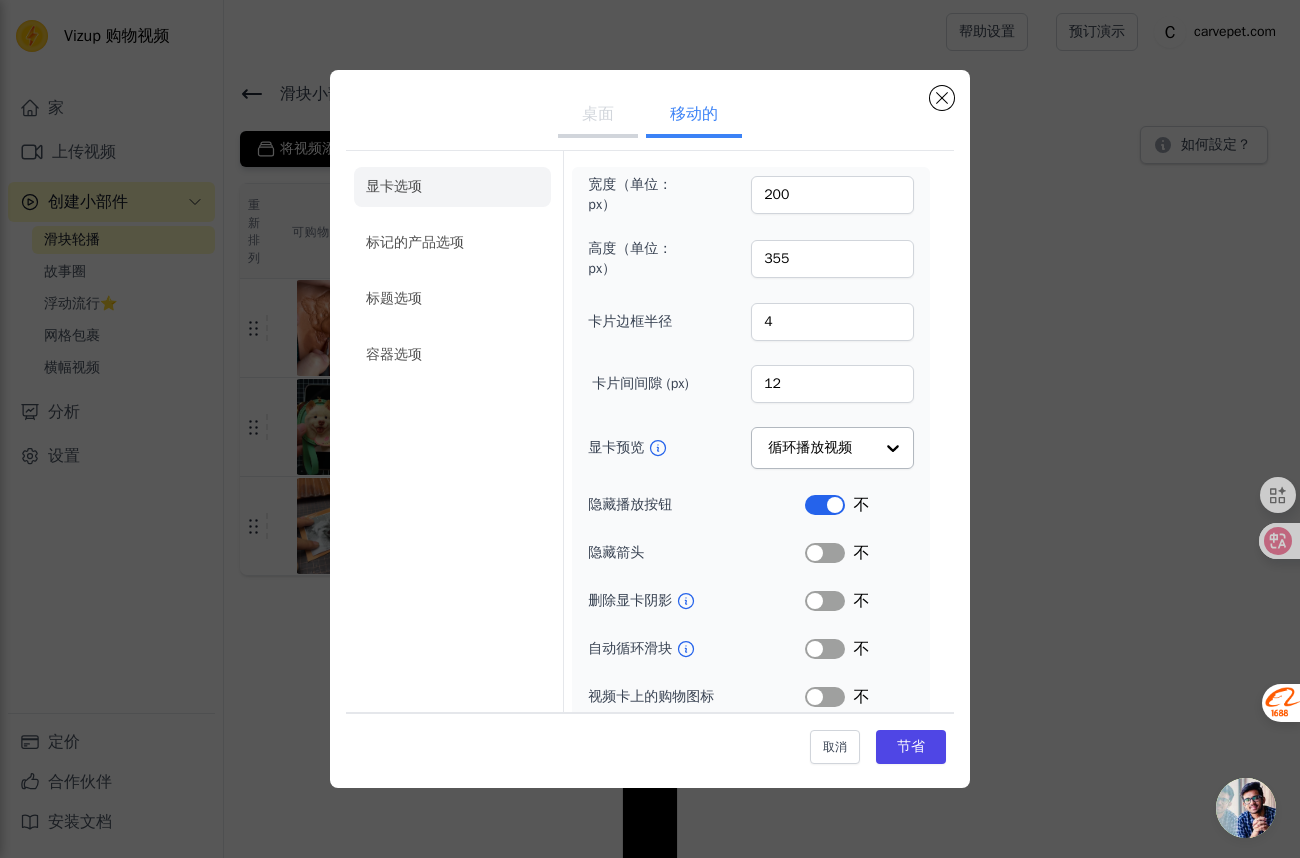 click on "标签" at bounding box center [825, 553] 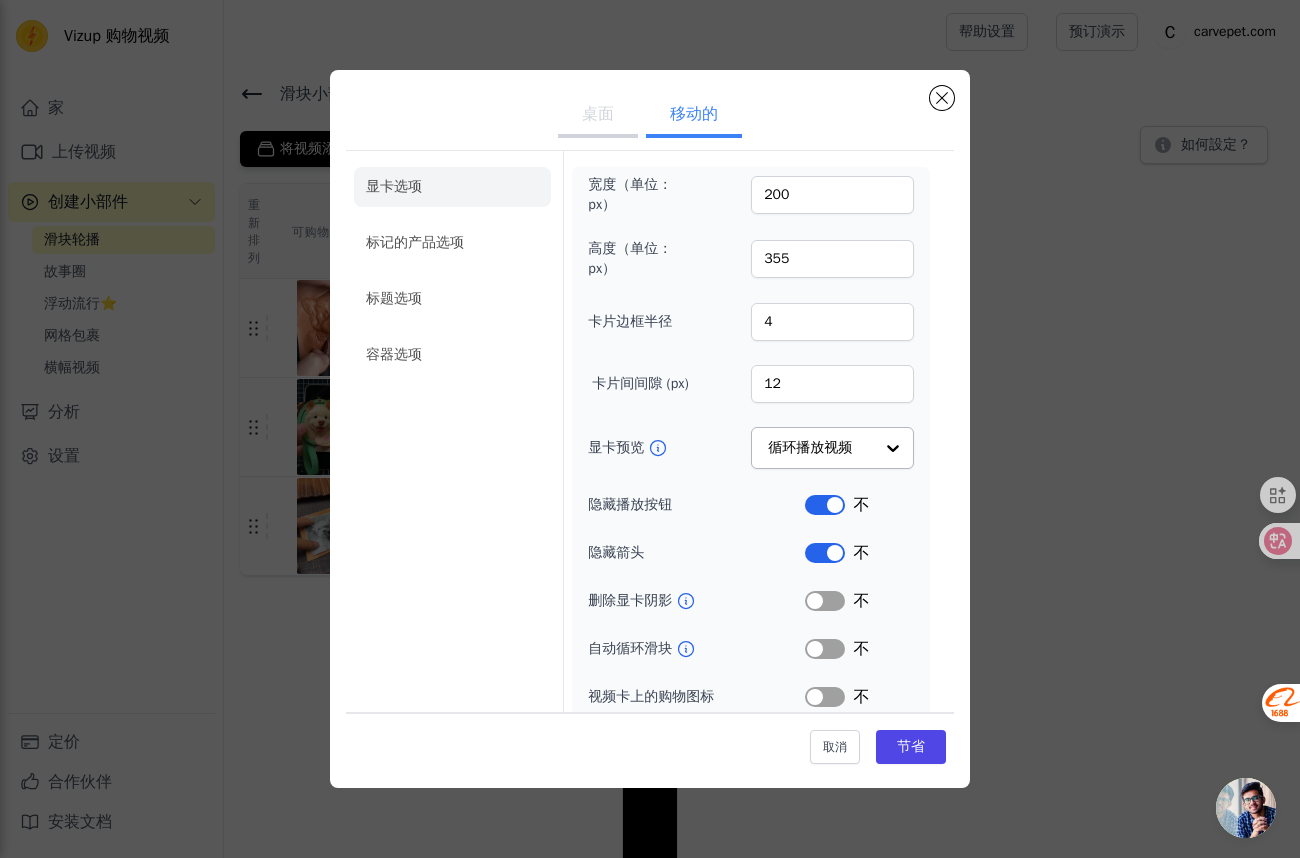 click on "标签" at bounding box center [825, 649] 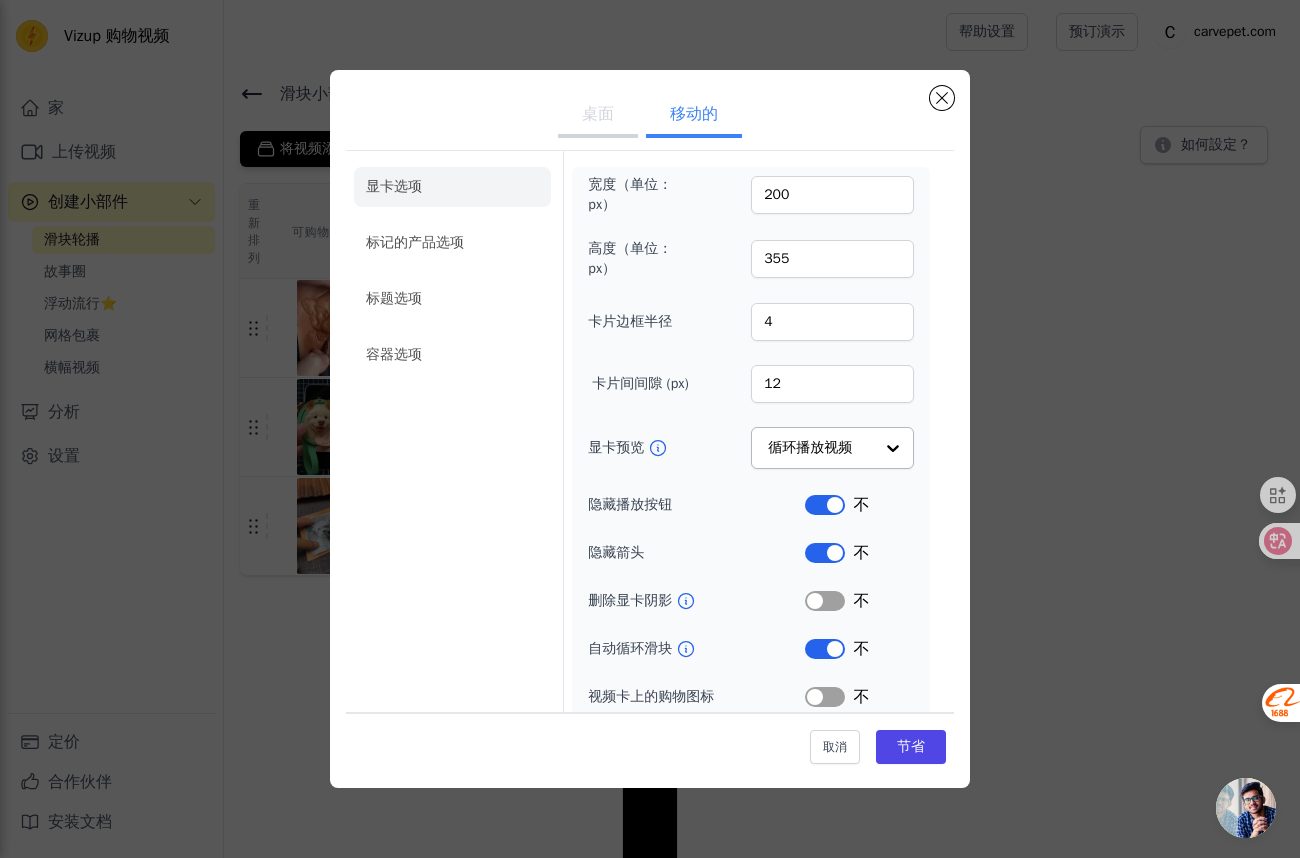 click on "取消     节省" at bounding box center [650, 742] 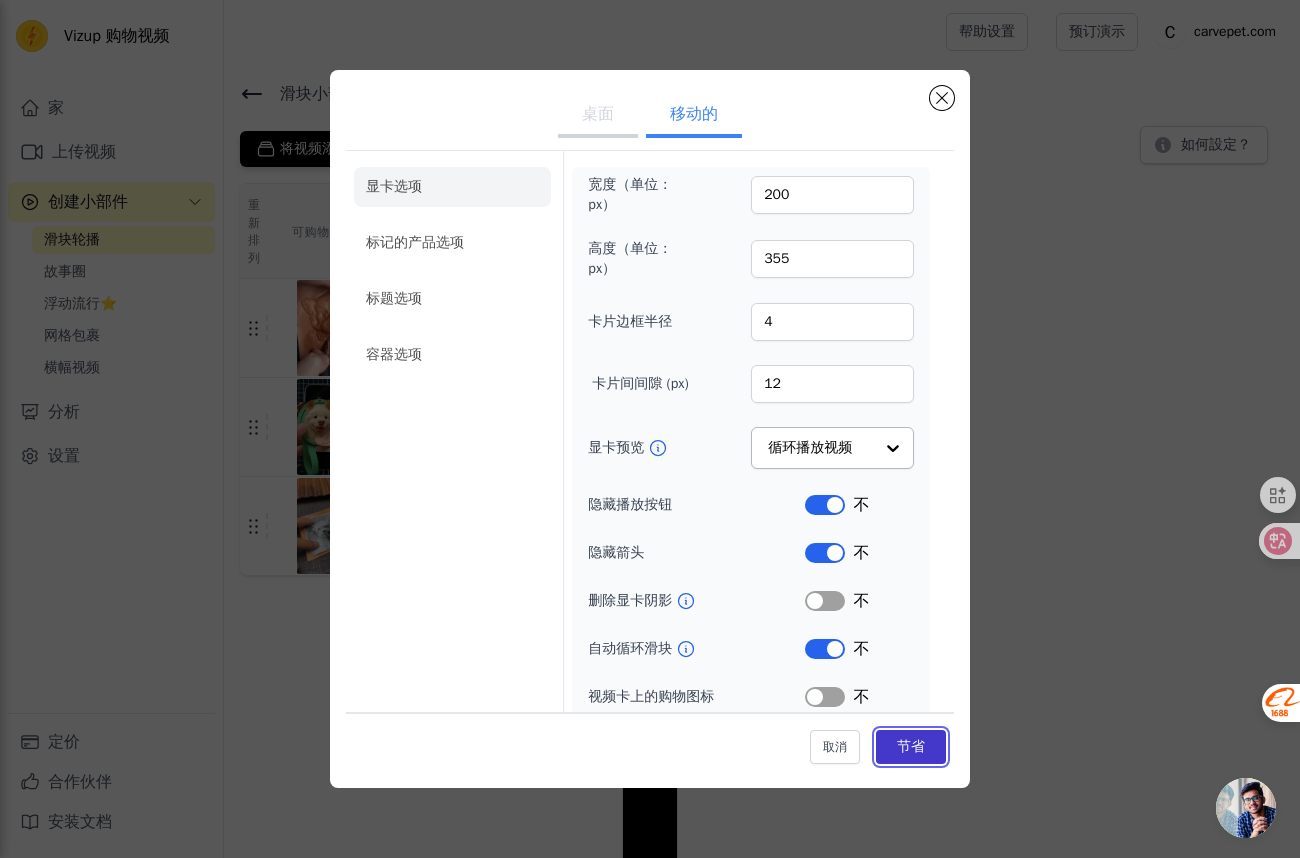 click on "节省" at bounding box center [911, 747] 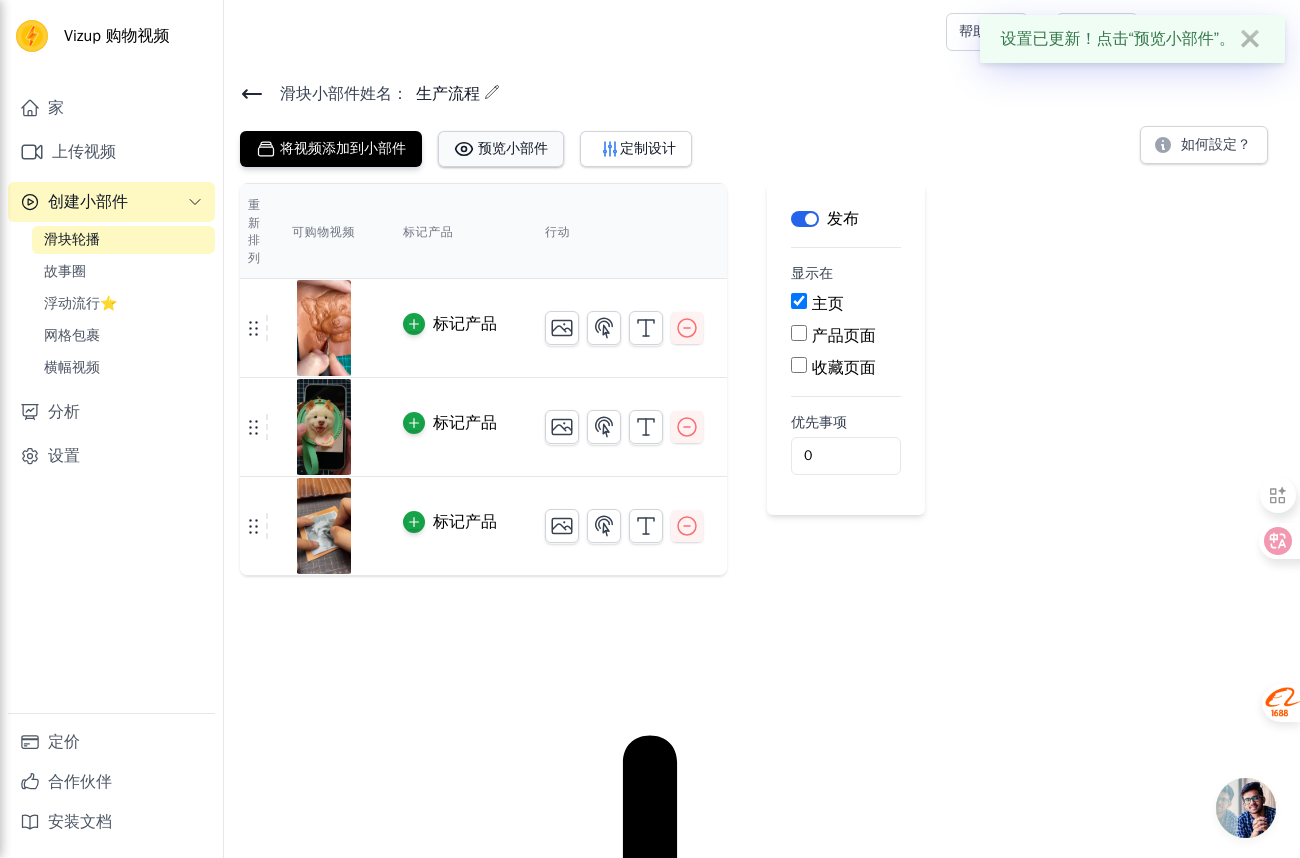 click on "预览小部件" at bounding box center [501, 149] 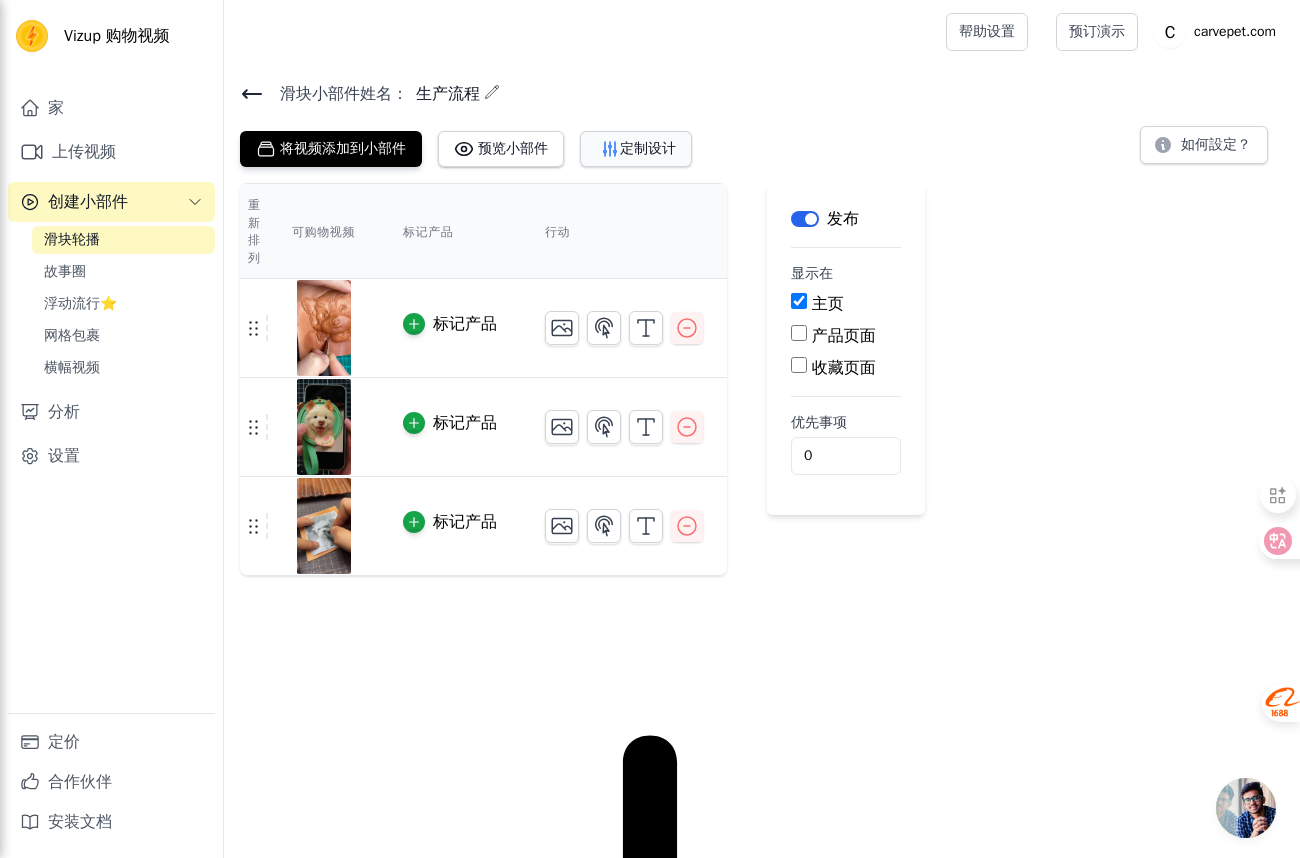 click 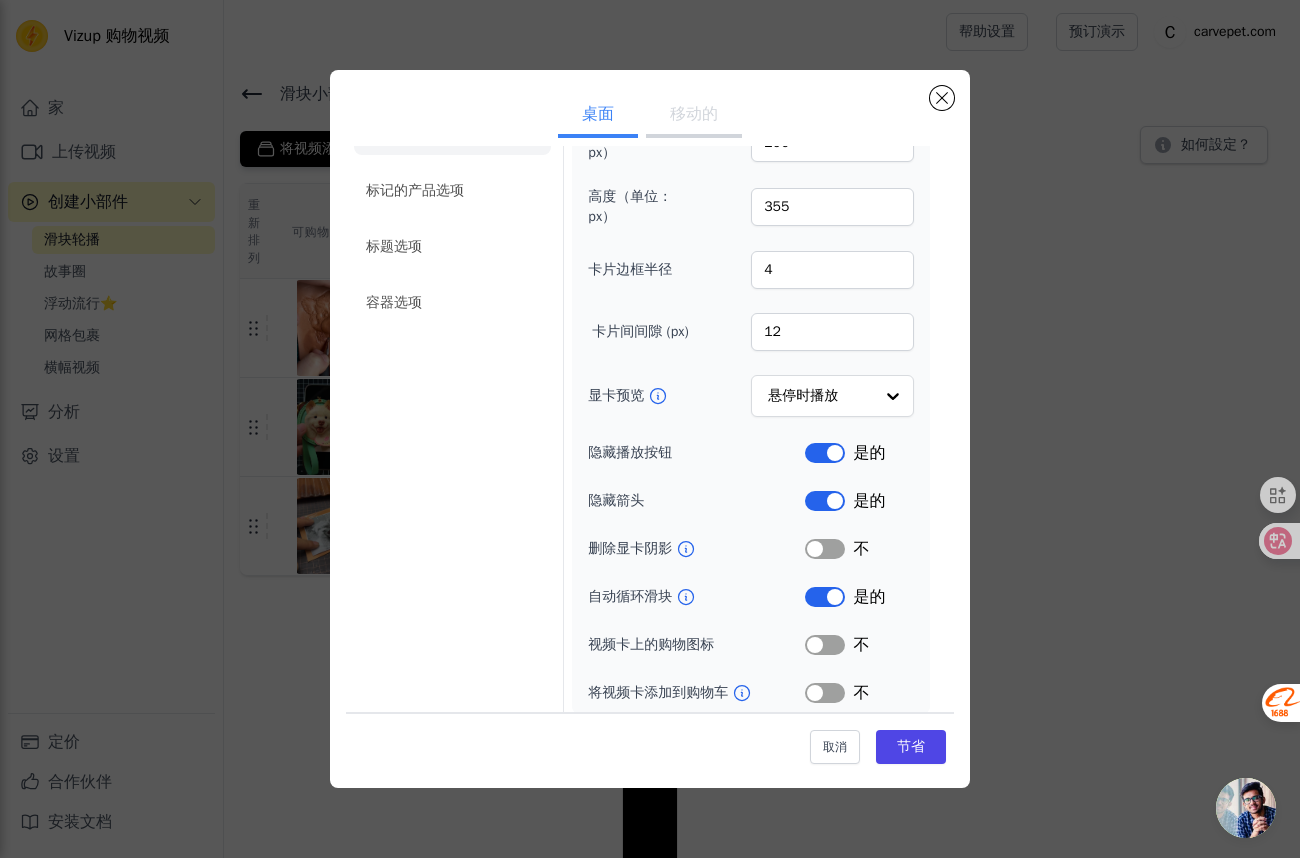 scroll, scrollTop: 61, scrollLeft: 0, axis: vertical 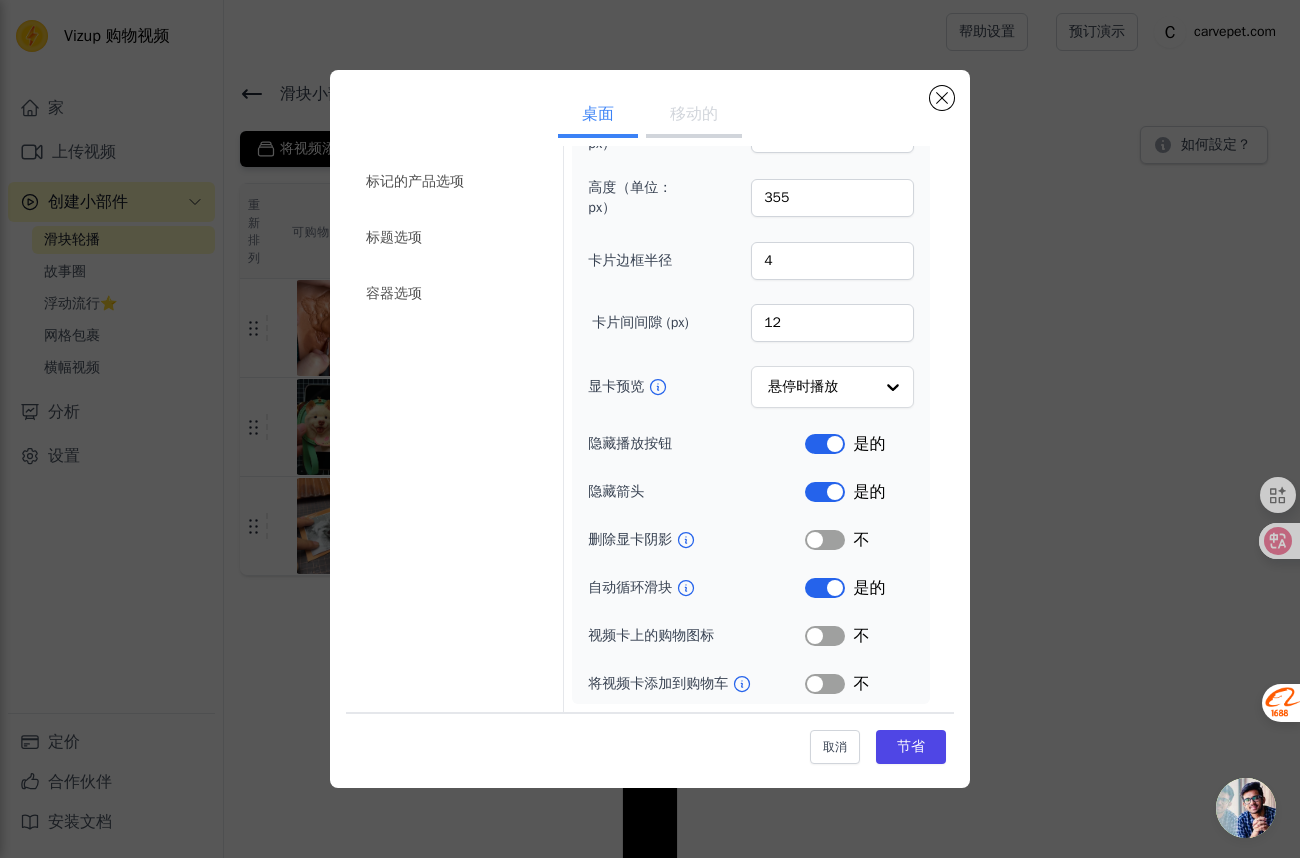 click on "标签" at bounding box center (825, 588) 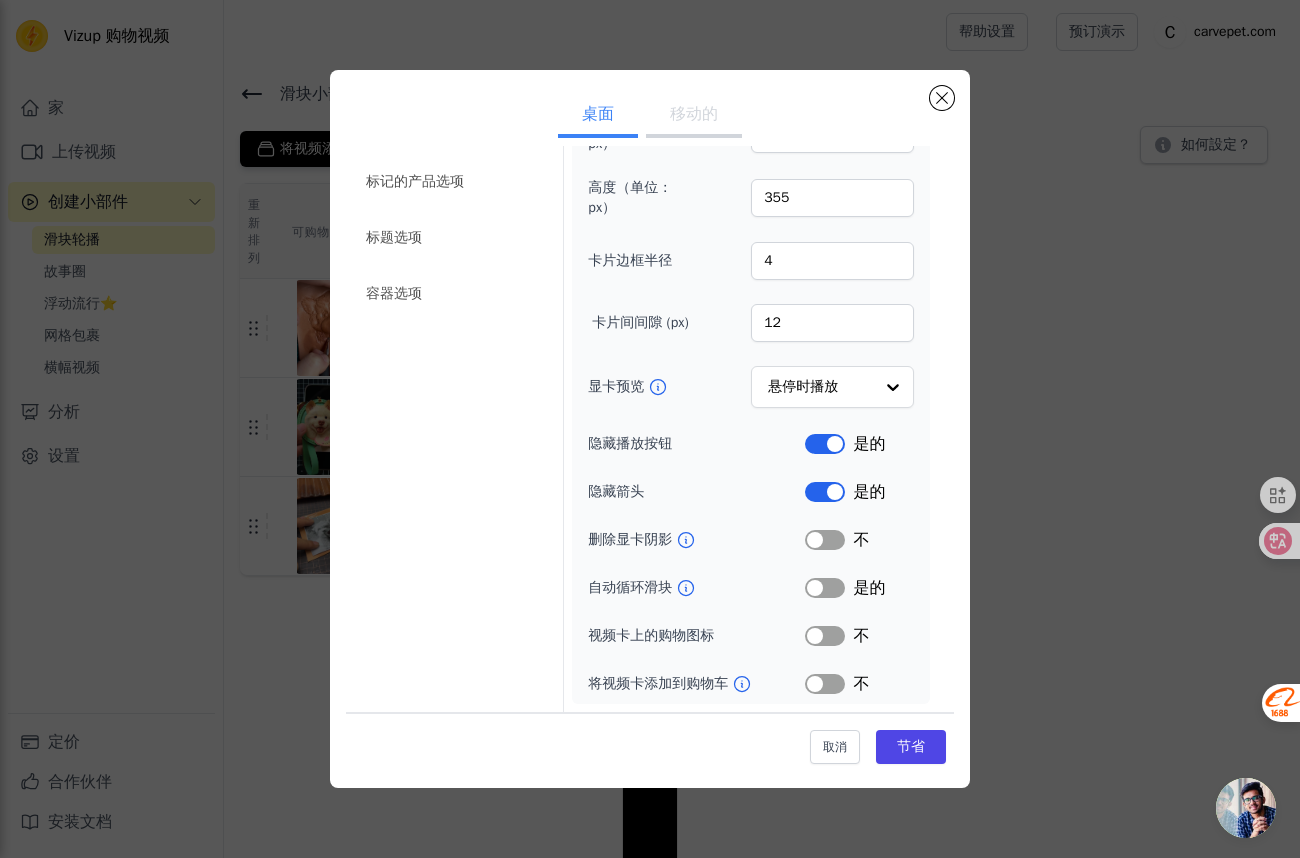 click on "移动的" at bounding box center (694, 114) 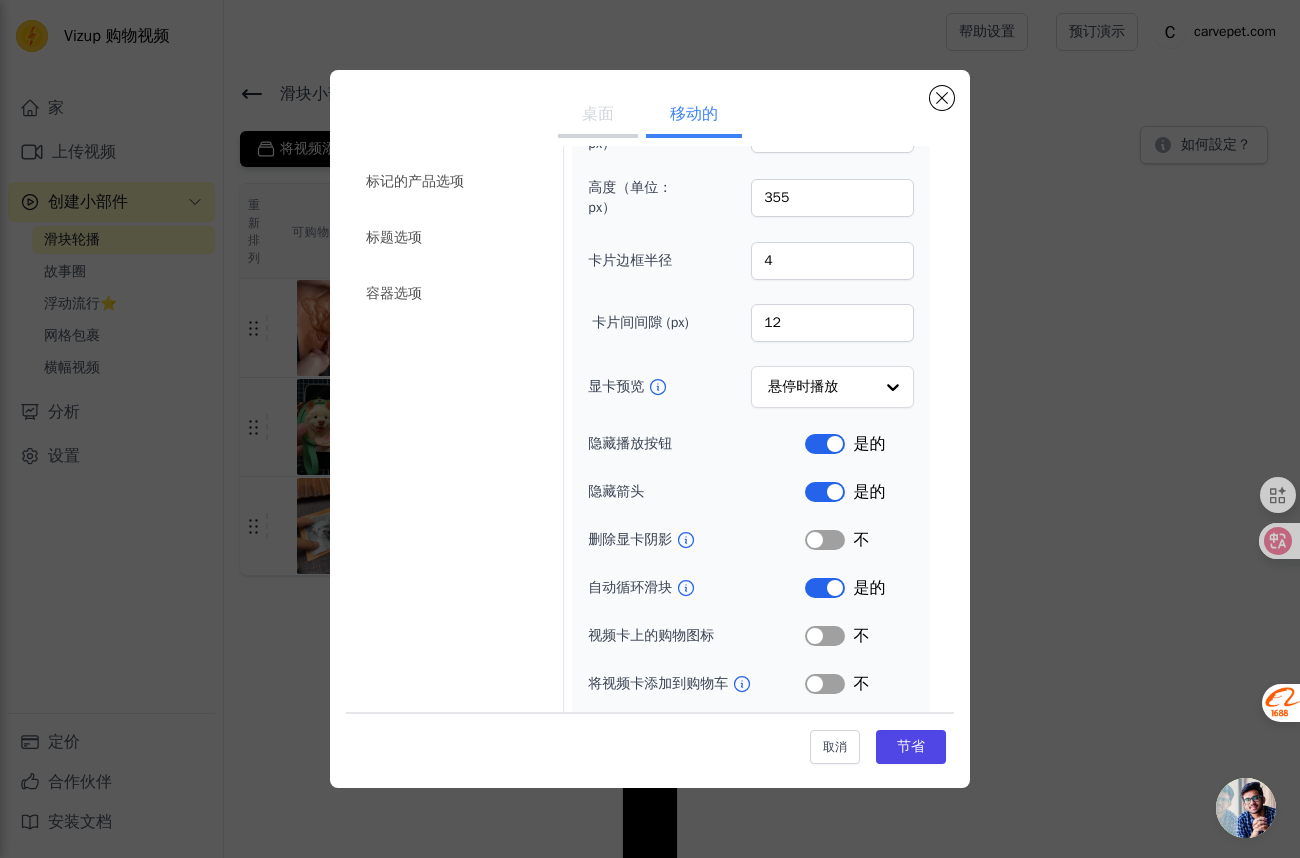 click on "标签" at bounding box center [825, 588] 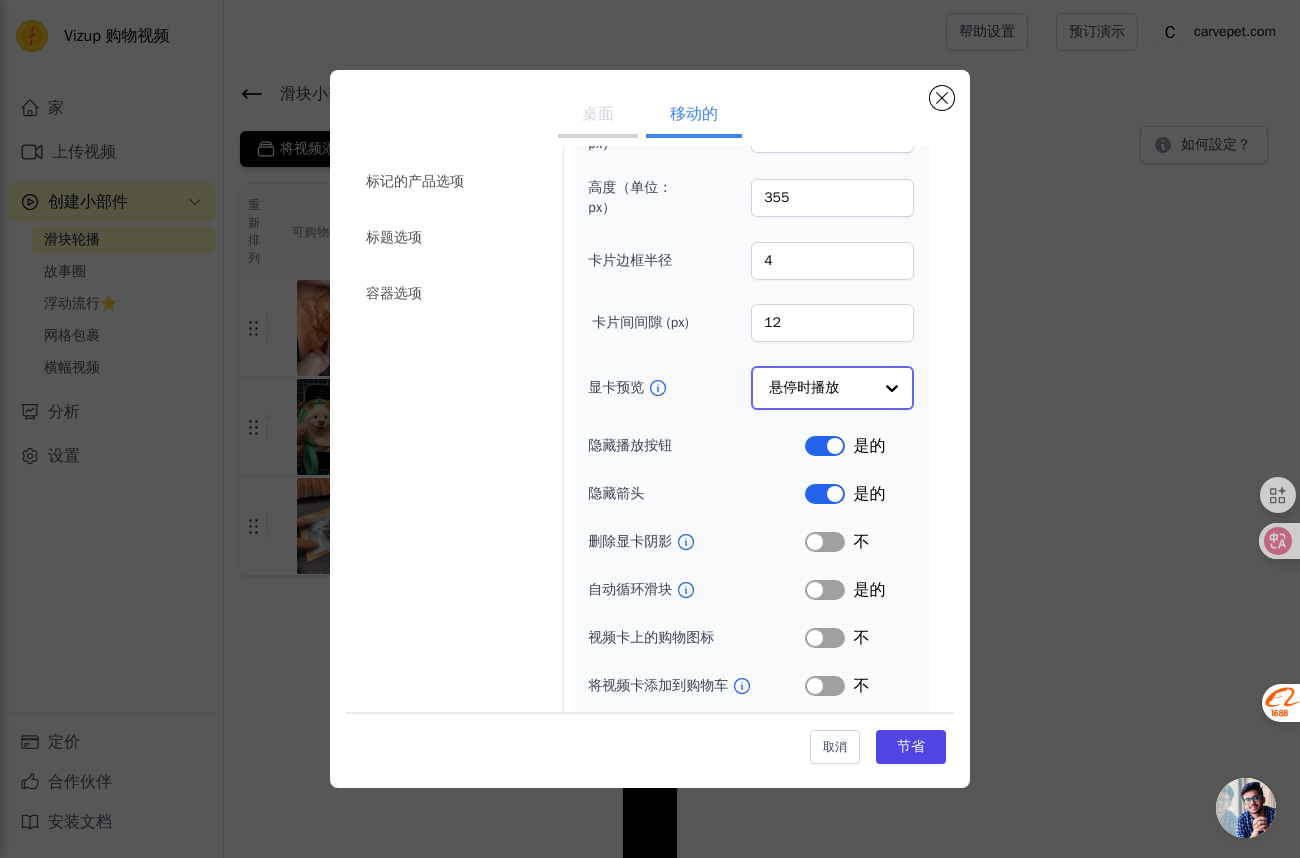 click on "显卡预览" 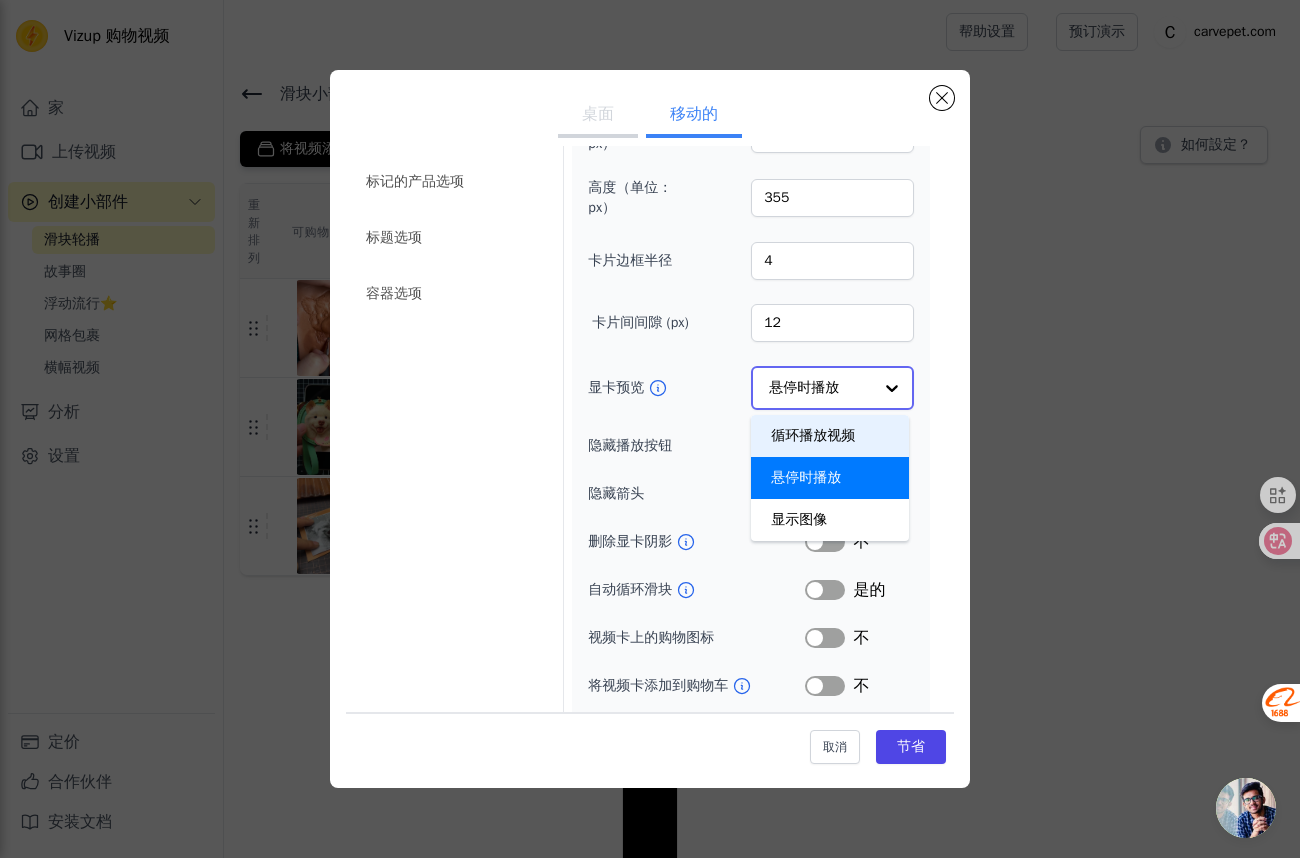 click on "循环播放视频" at bounding box center (830, 436) 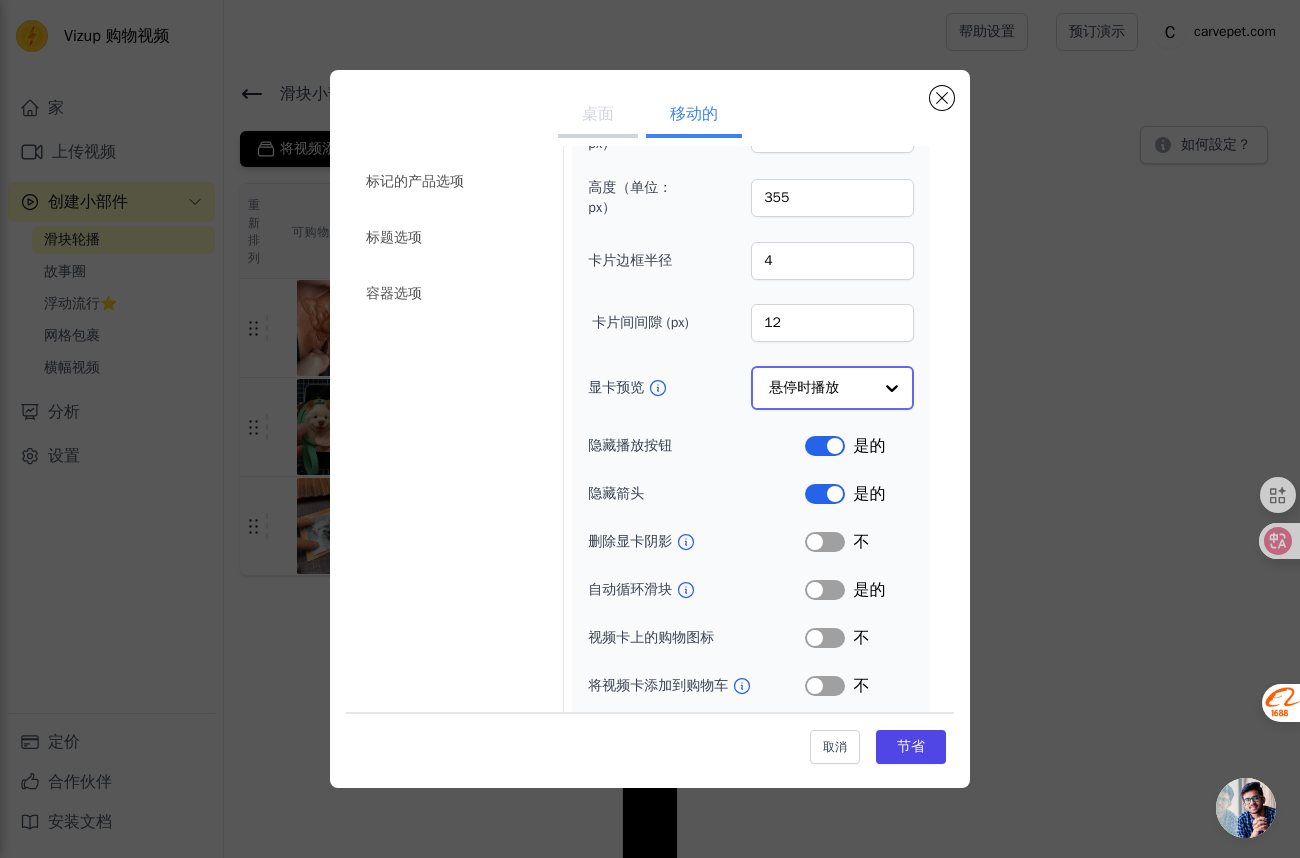 click on "显卡预览" 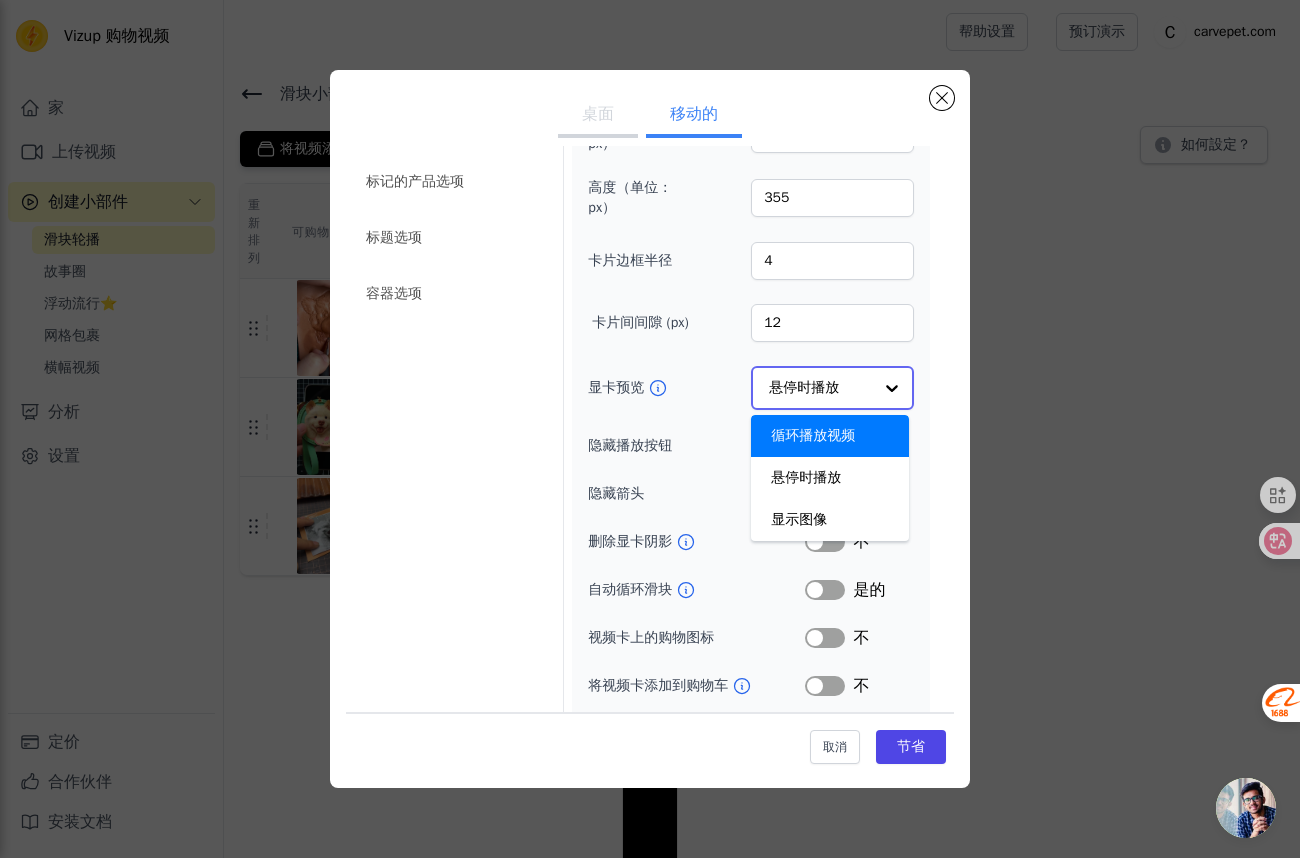 click on "循环播放视频" at bounding box center [813, 435] 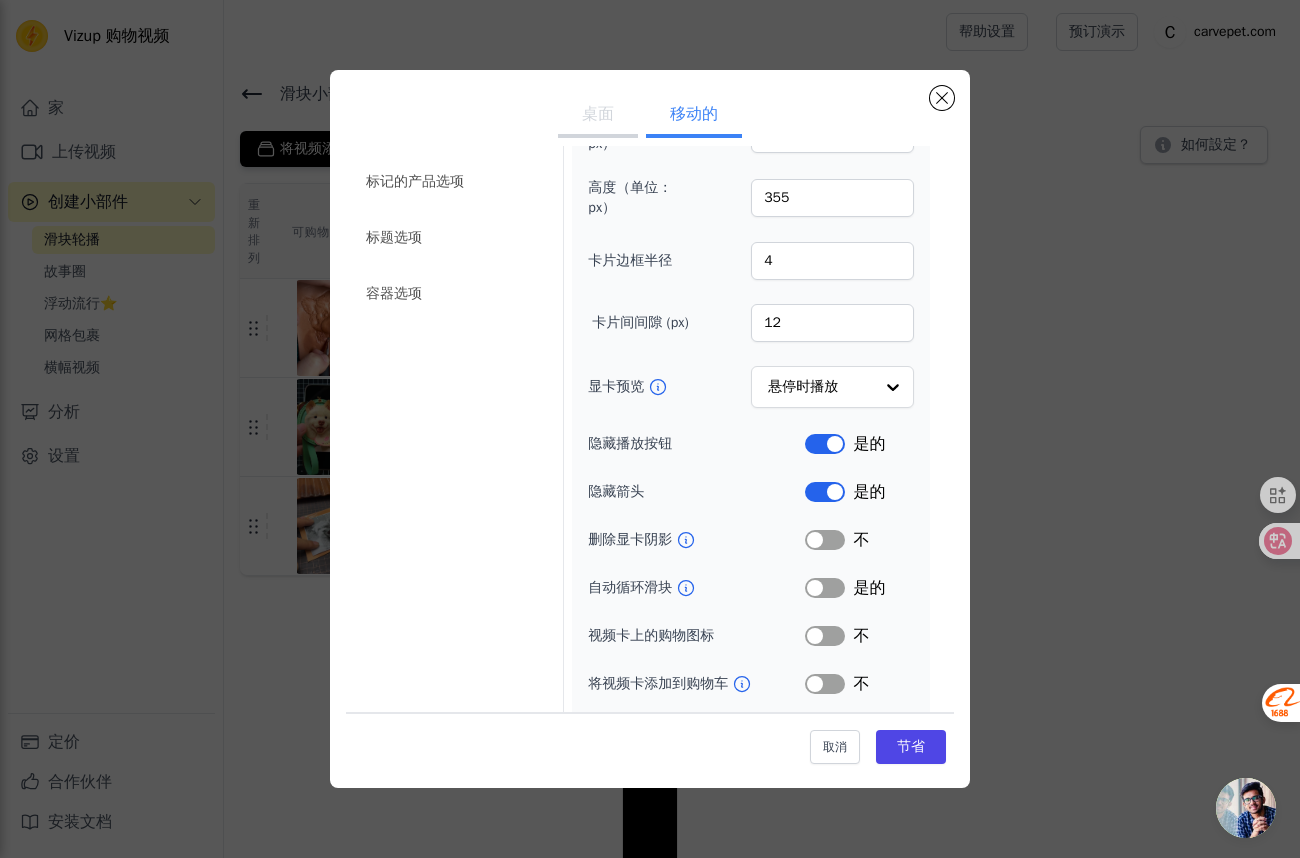 click on "桌面" at bounding box center [598, 116] 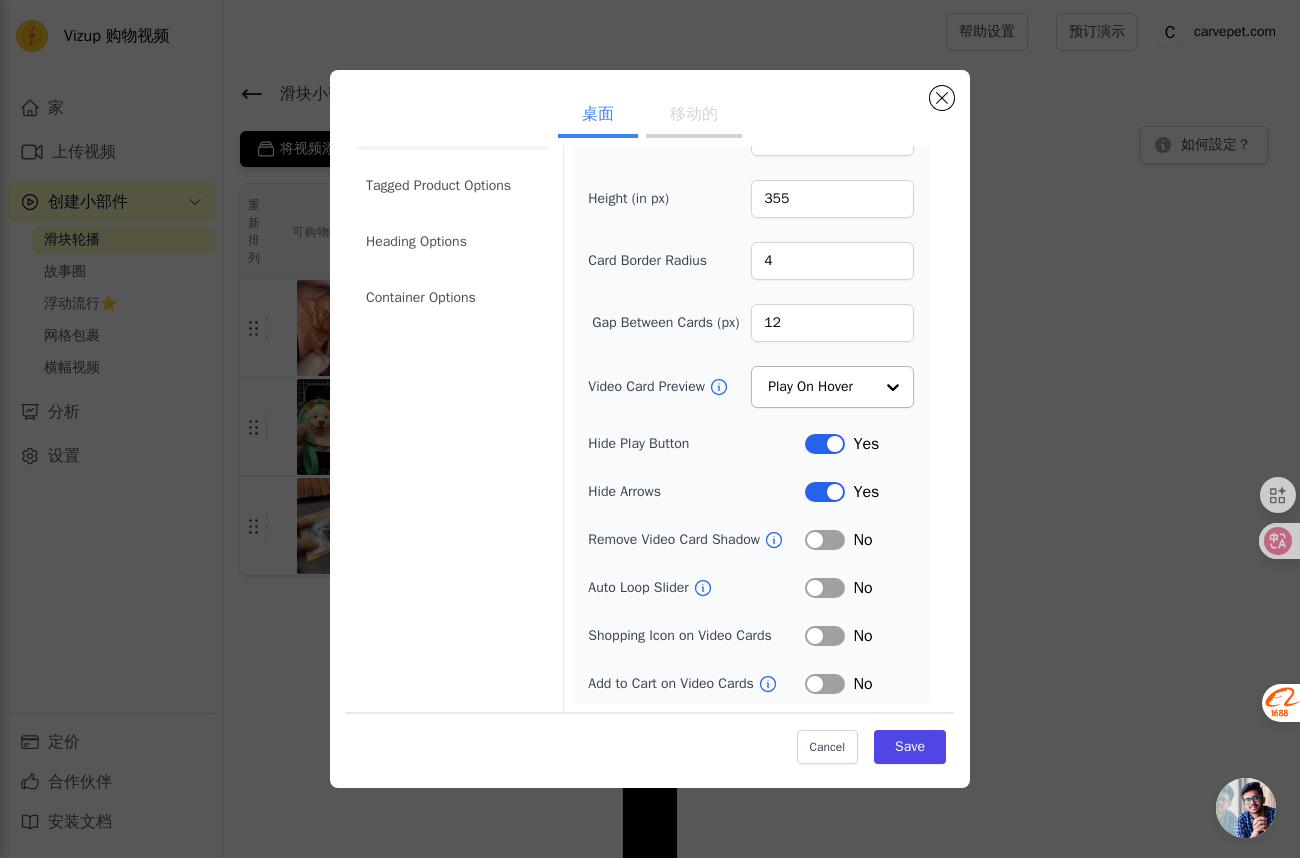 scroll, scrollTop: 61, scrollLeft: 0, axis: vertical 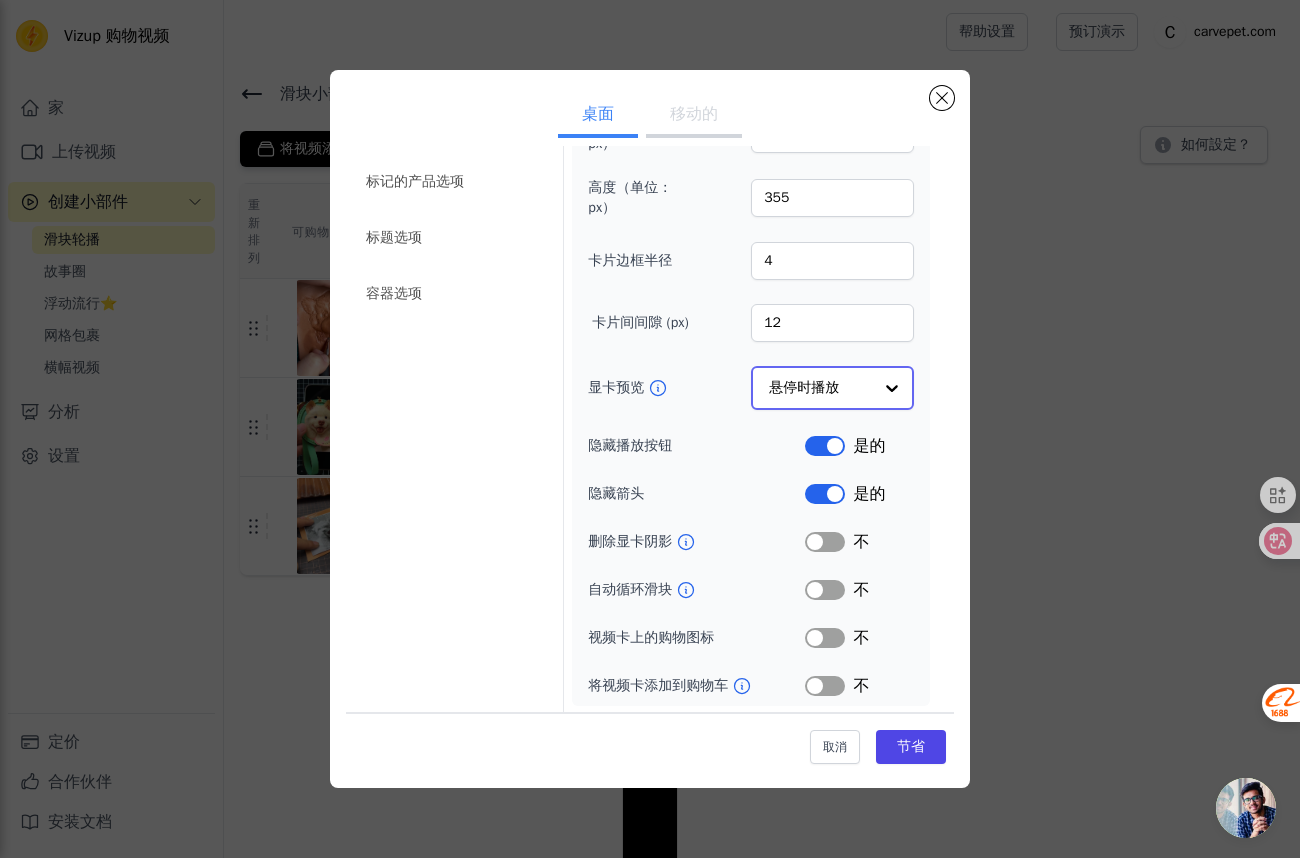 click on "显卡预览" 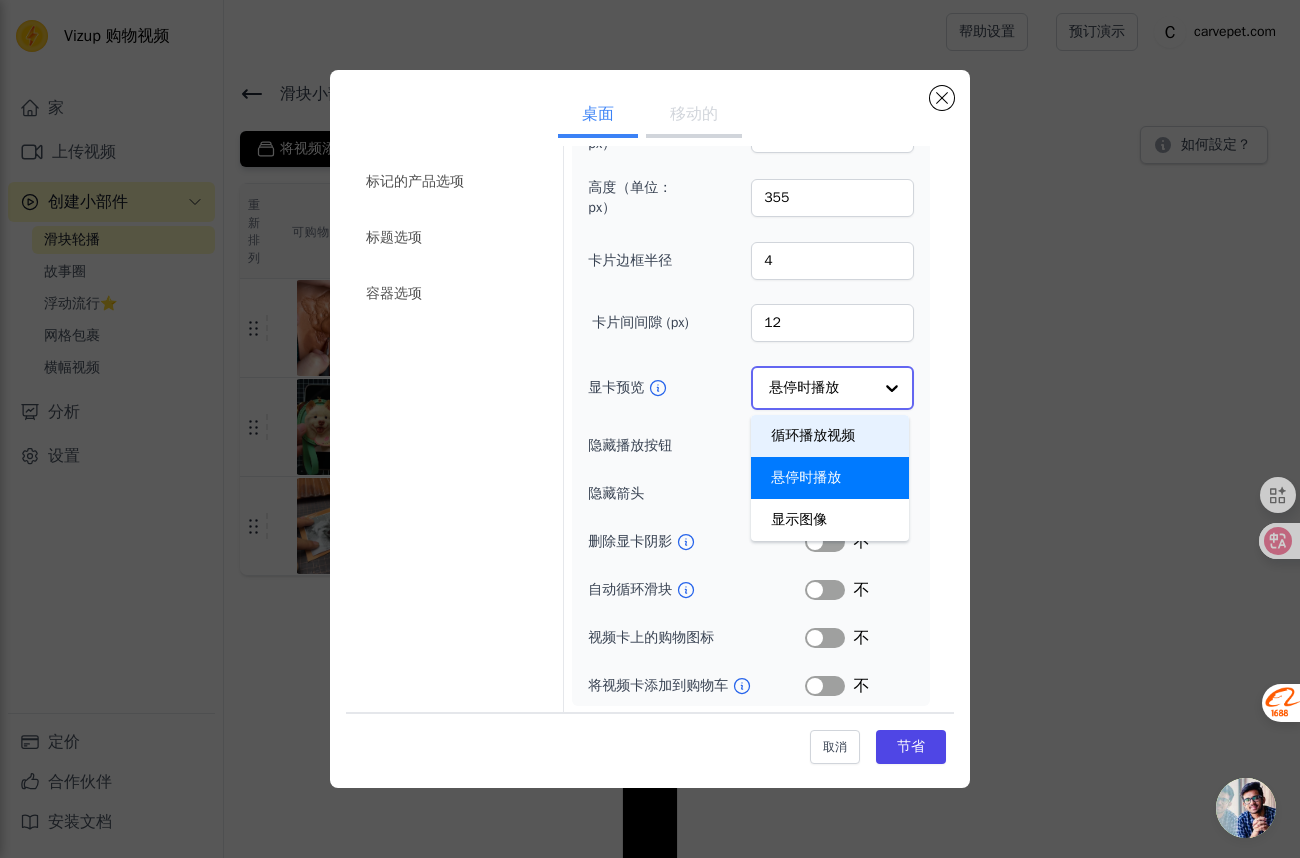 click on "循环播放视频" at bounding box center [813, 435] 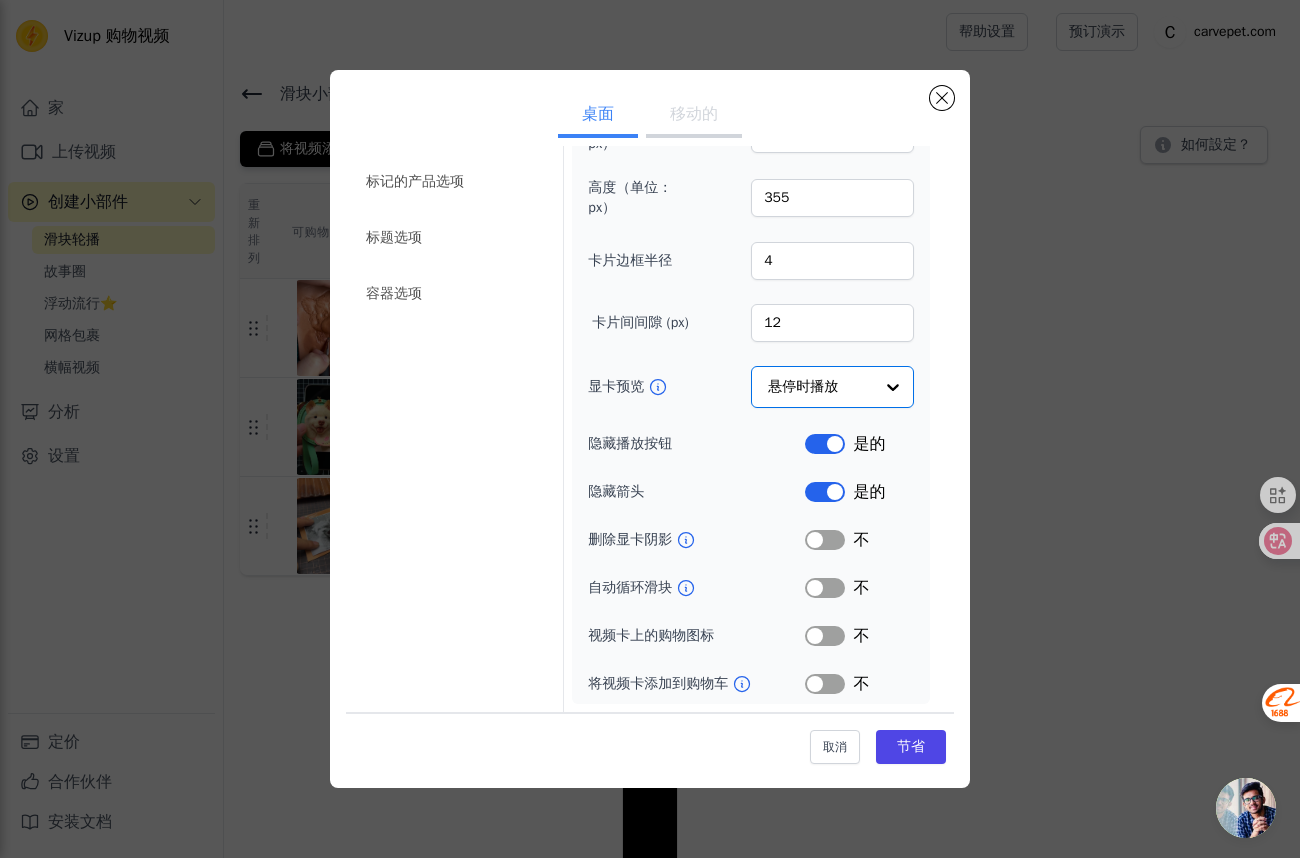 click on "移动的" at bounding box center (694, 114) 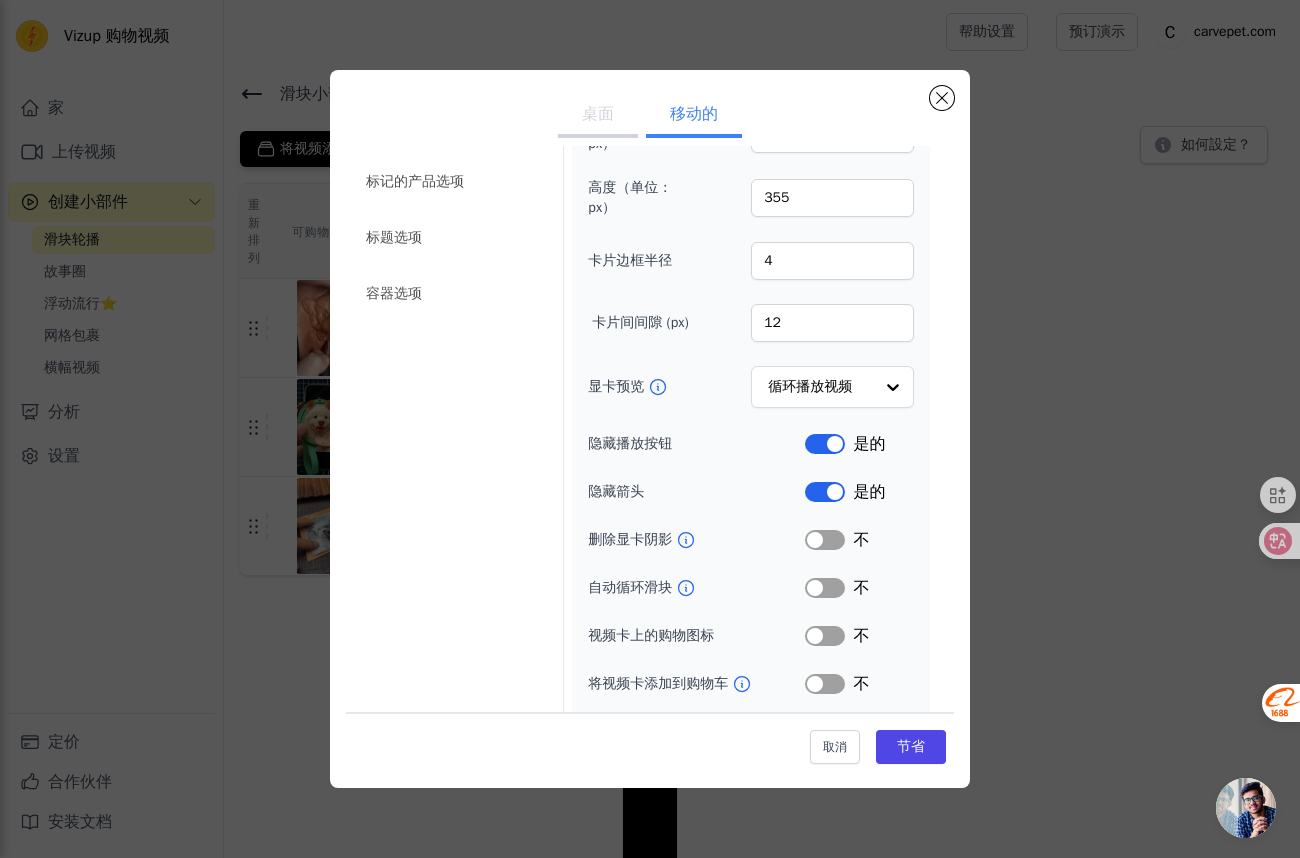 click on "桌面" at bounding box center (598, 114) 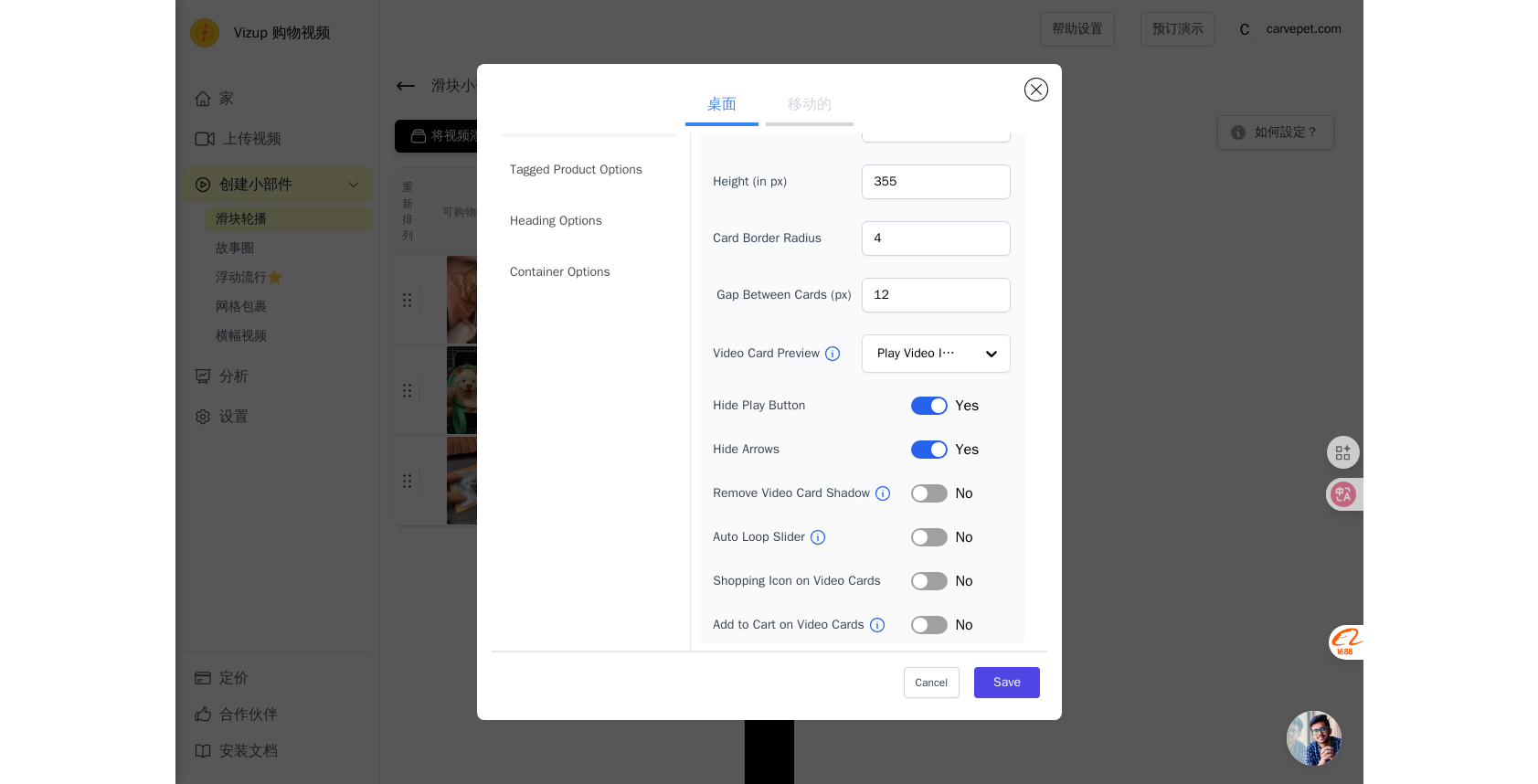 scroll, scrollTop: 56, scrollLeft: 0, axis: vertical 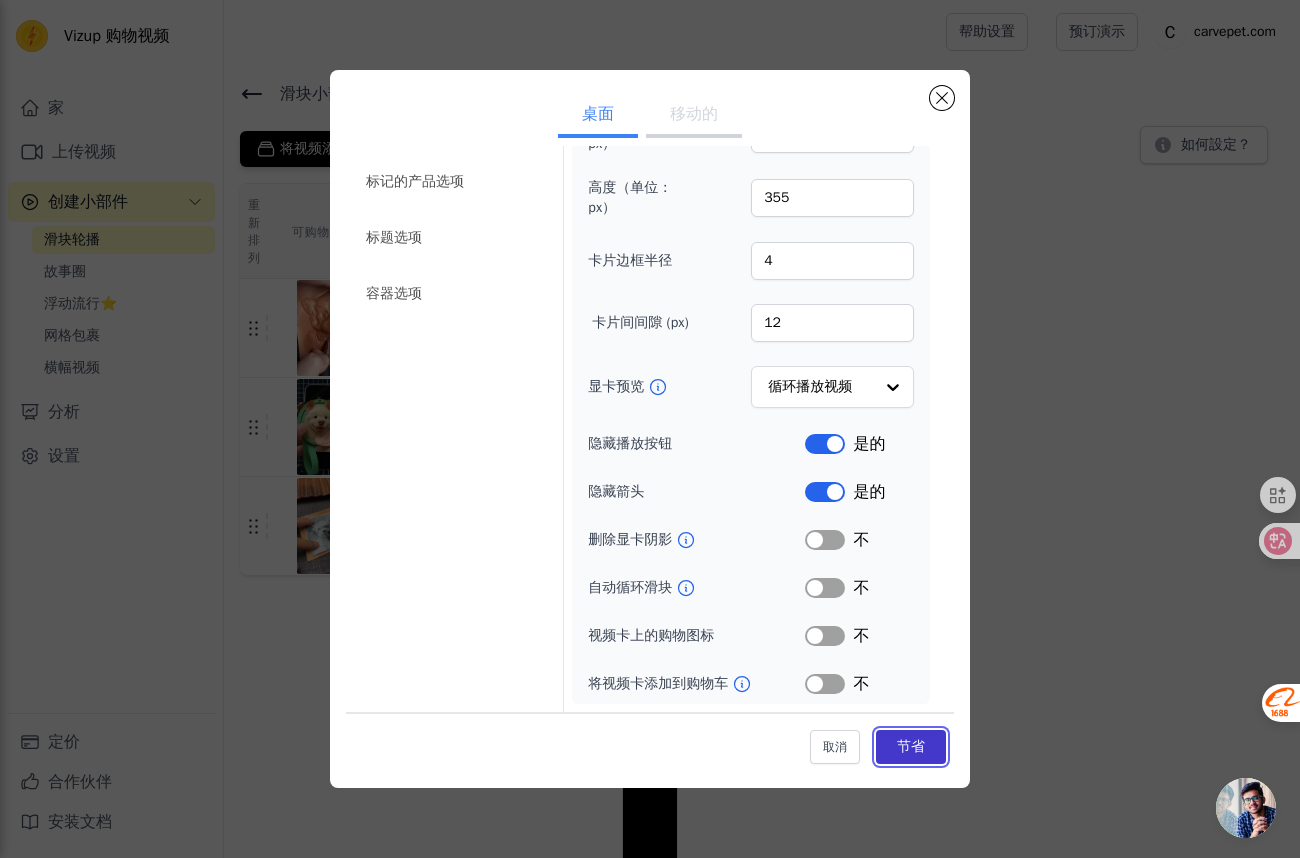 click on "节省" at bounding box center [911, 747] 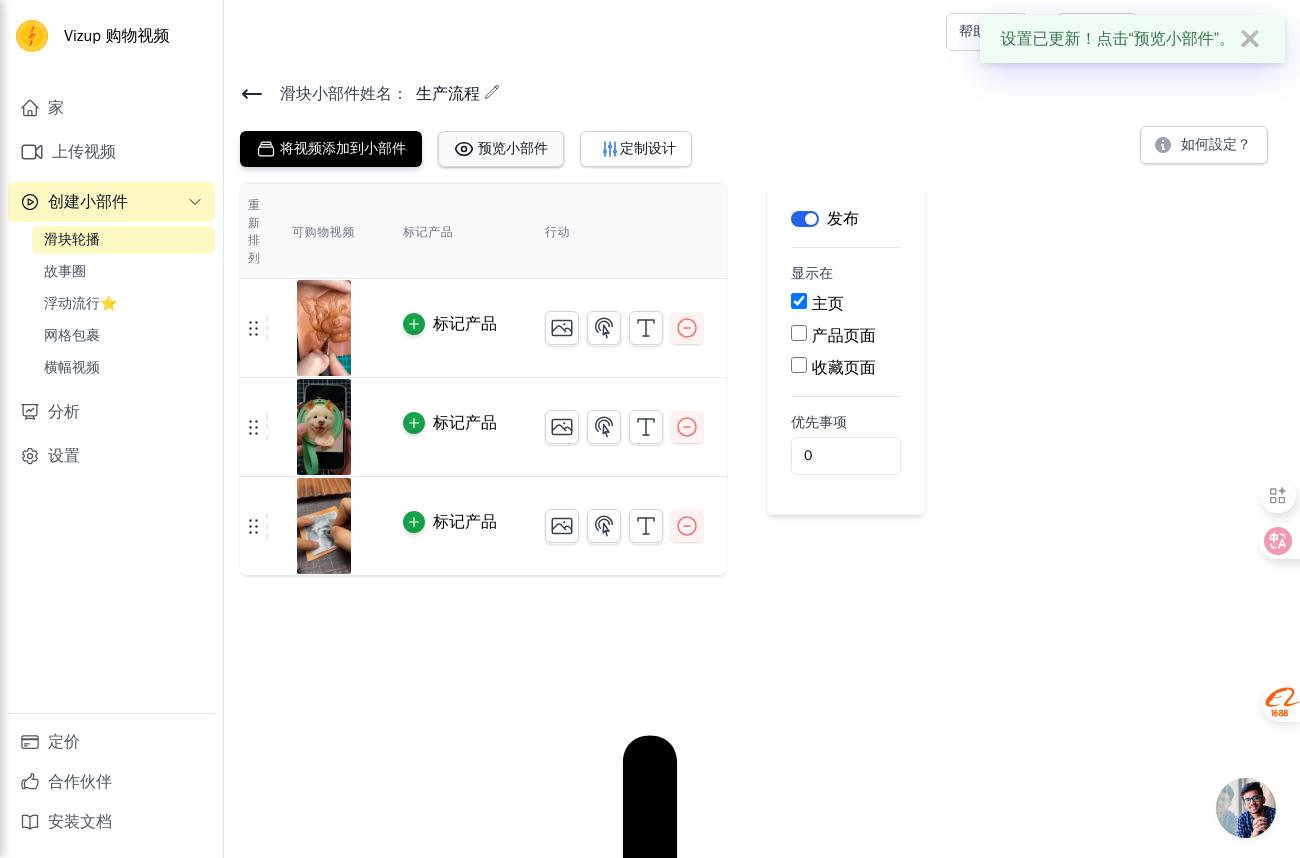 click on "预览小部件" at bounding box center (501, 149) 